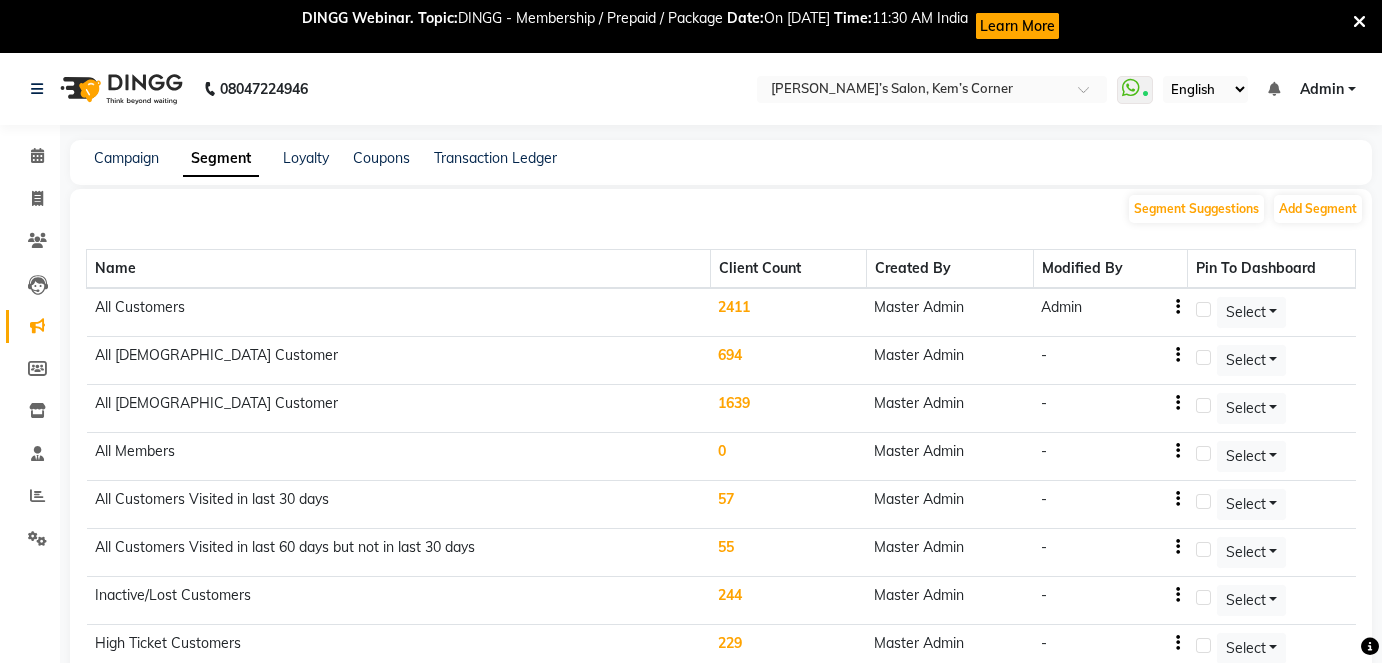 scroll, scrollTop: 0, scrollLeft: 0, axis: both 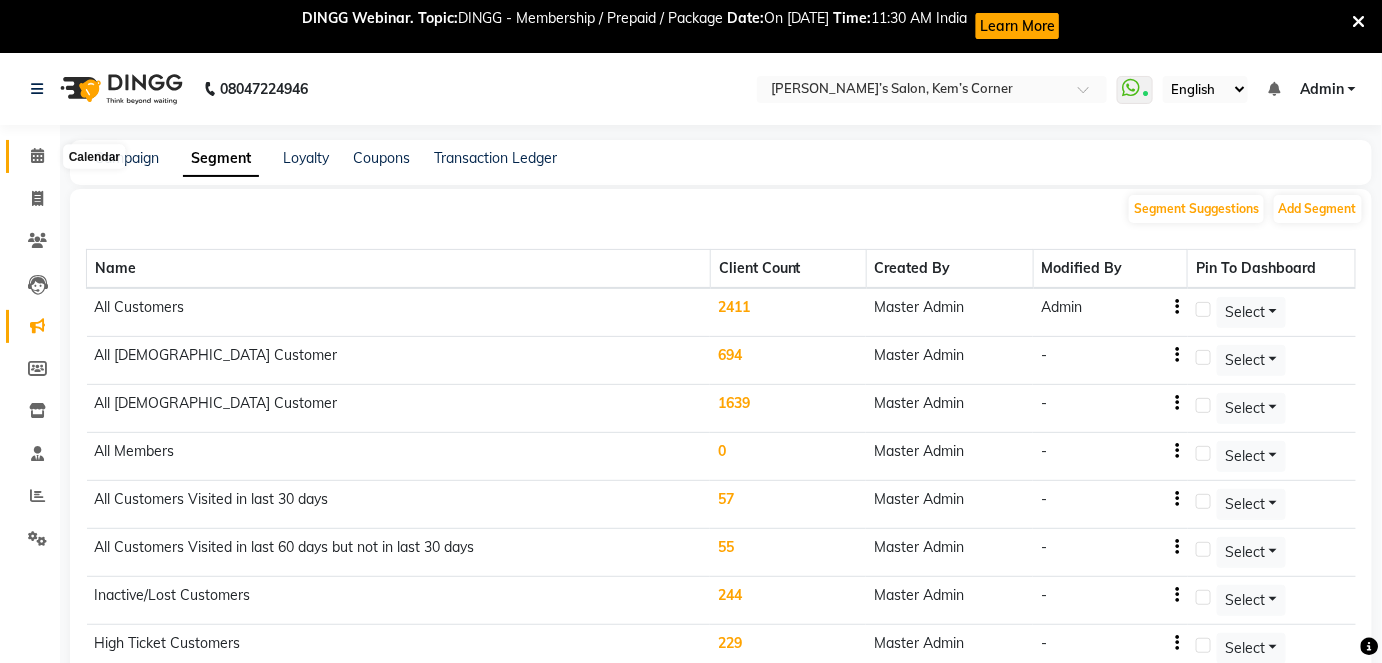 click 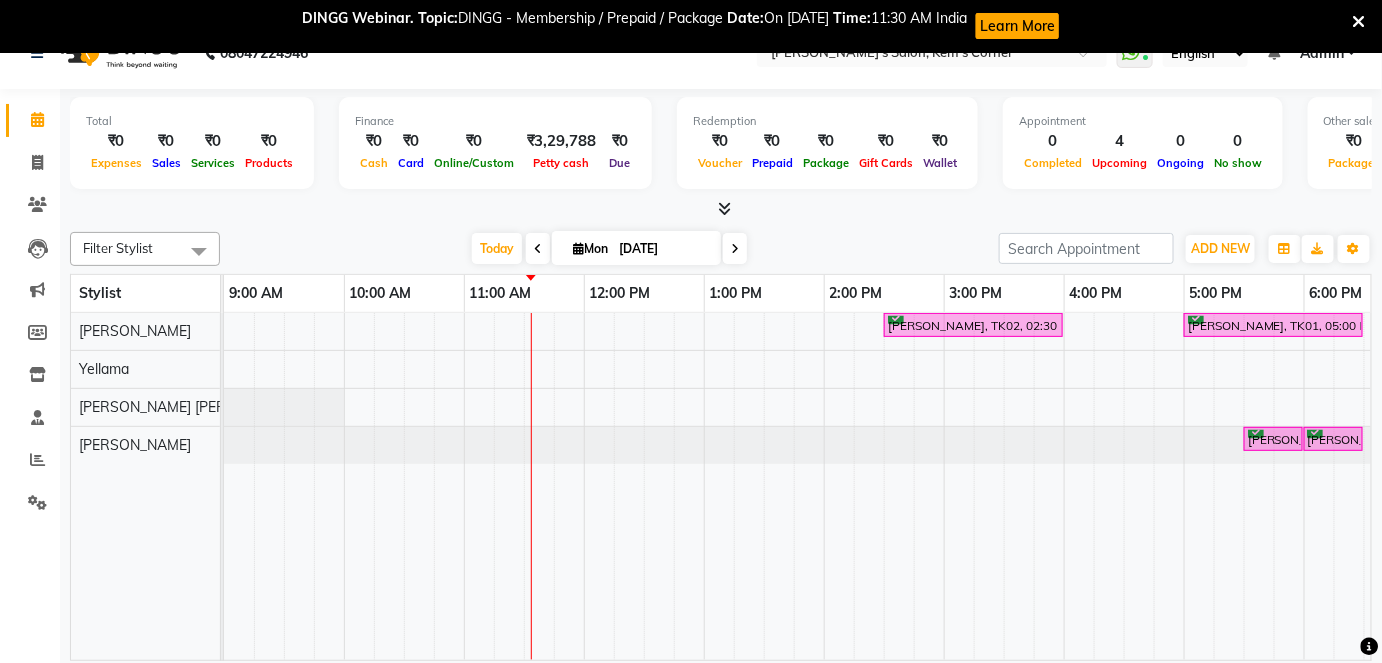scroll, scrollTop: 53, scrollLeft: 0, axis: vertical 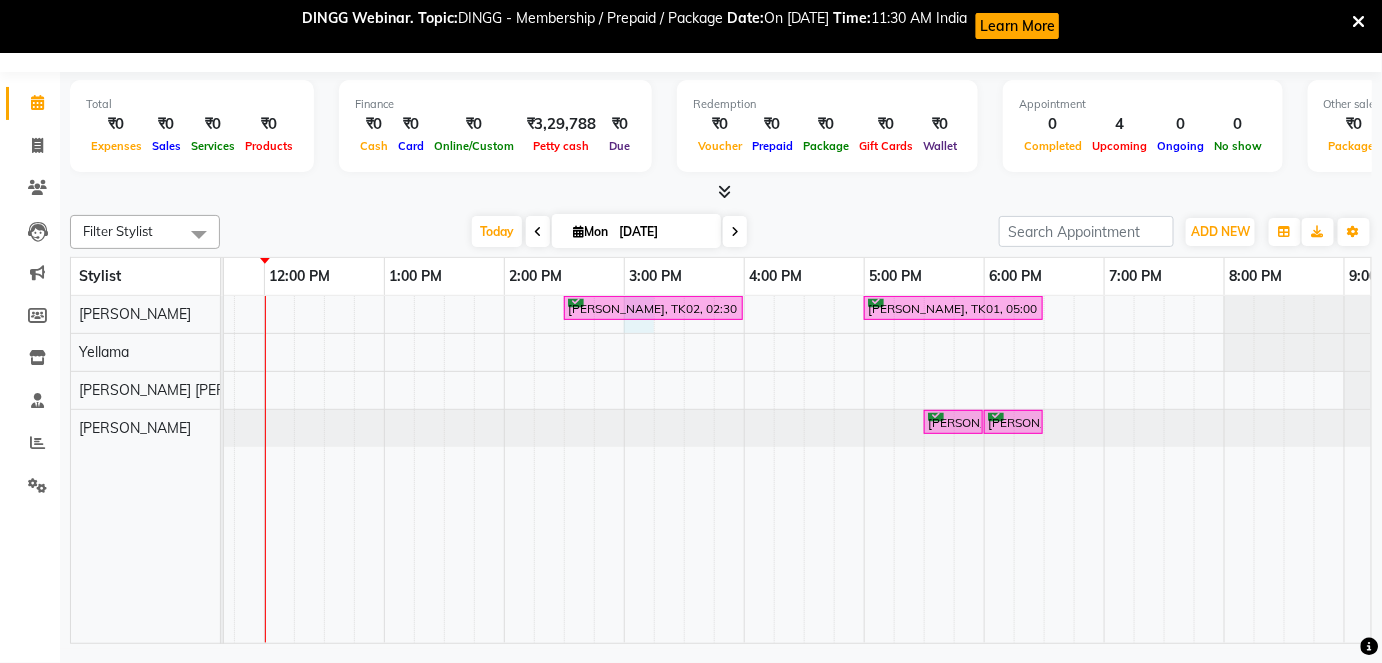 click on "[PERSON_NAME], TK02, 02:30 PM-04:00 PM, touchup     [PERSON_NAME] KHAJOORWALA, TK01, 05:00 PM-06:30 PM, touchup     [PERSON_NAME] KHAJOORWALA, TK01, 05:30 PM-06:00 PM, Manicure - Regular     [PERSON_NAME] KHAJOORWALA, TK01, 06:00 PM-06:30 PM, Pedicure - Regular" at bounding box center (684, 469) 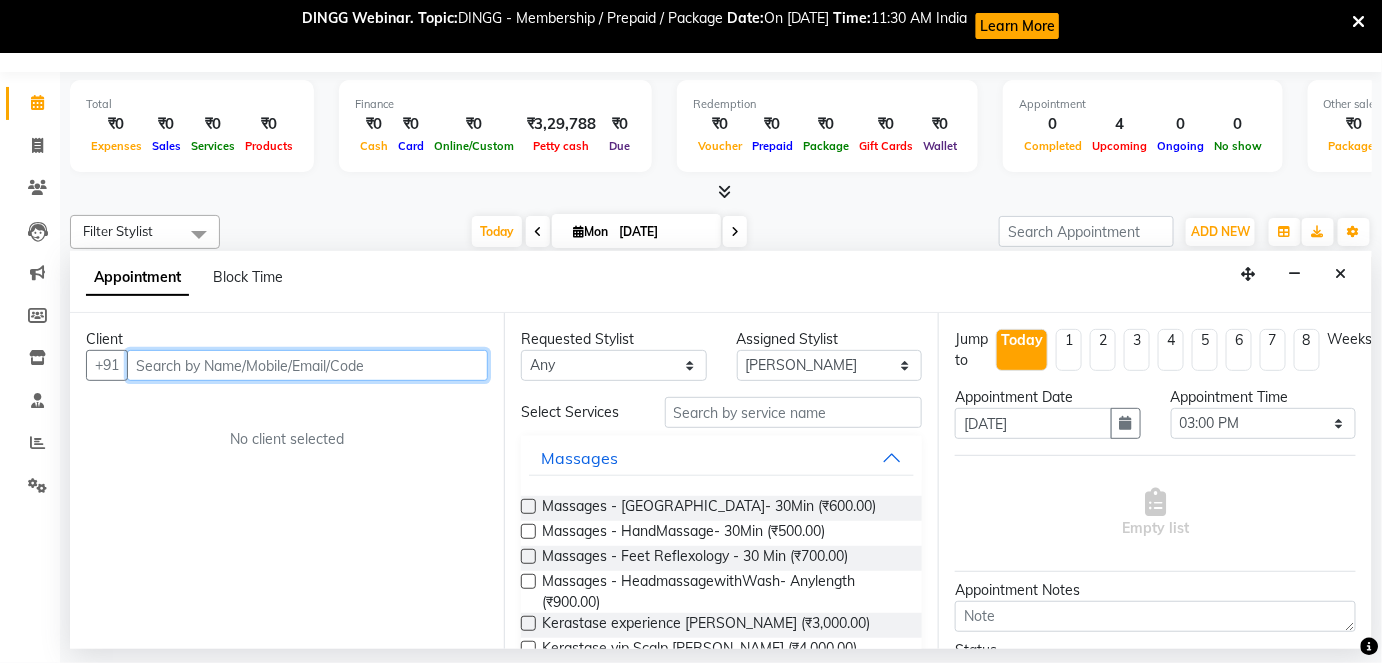 click at bounding box center [307, 365] 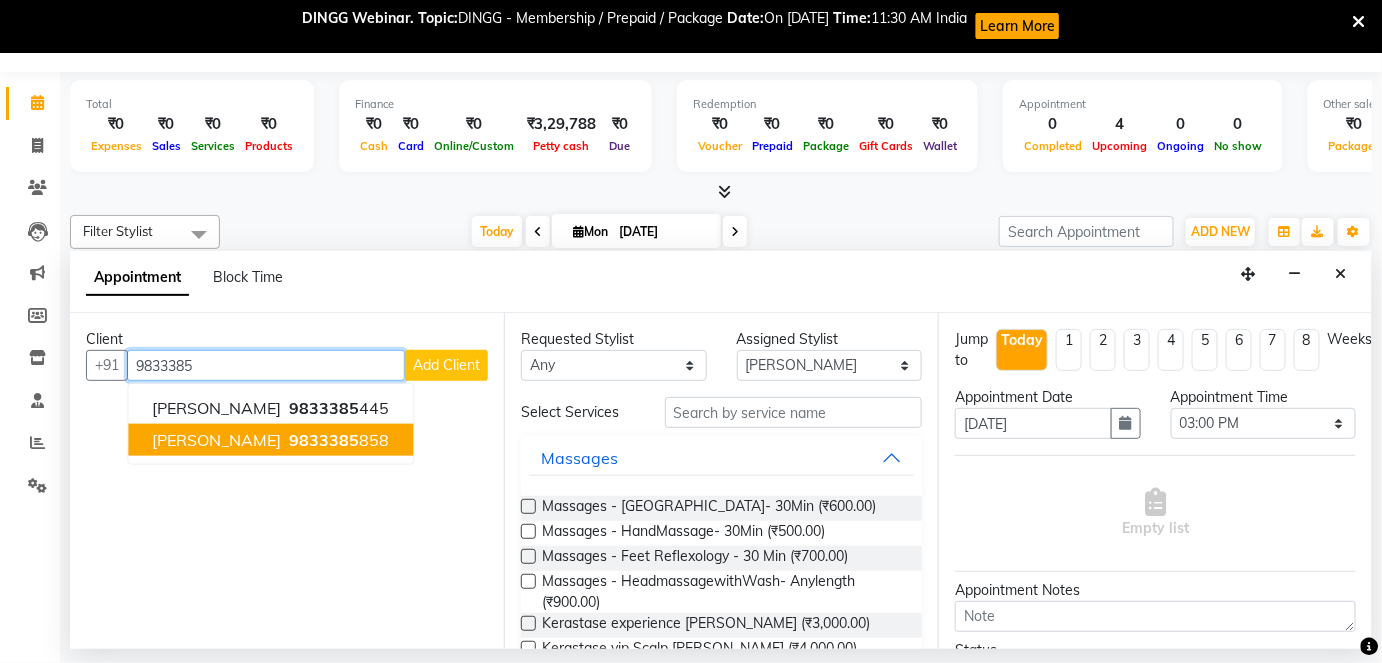 click on "9833385" at bounding box center (324, 440) 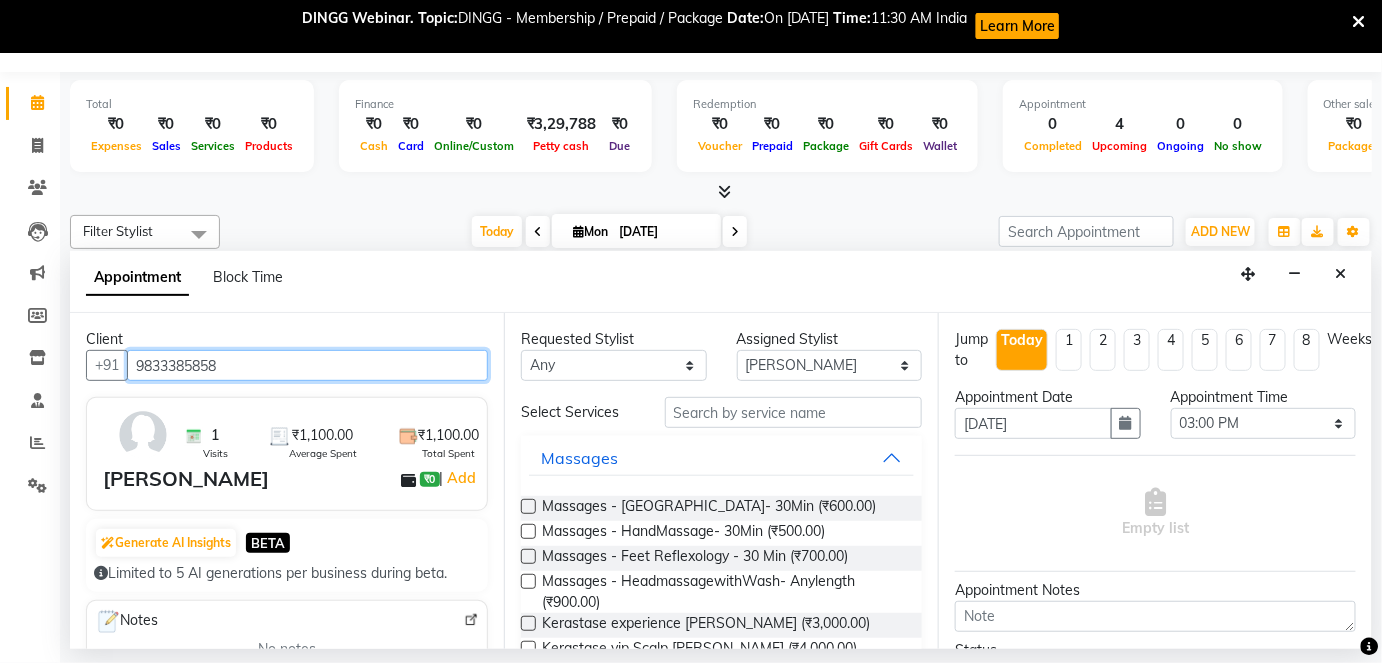 type on "9833385858" 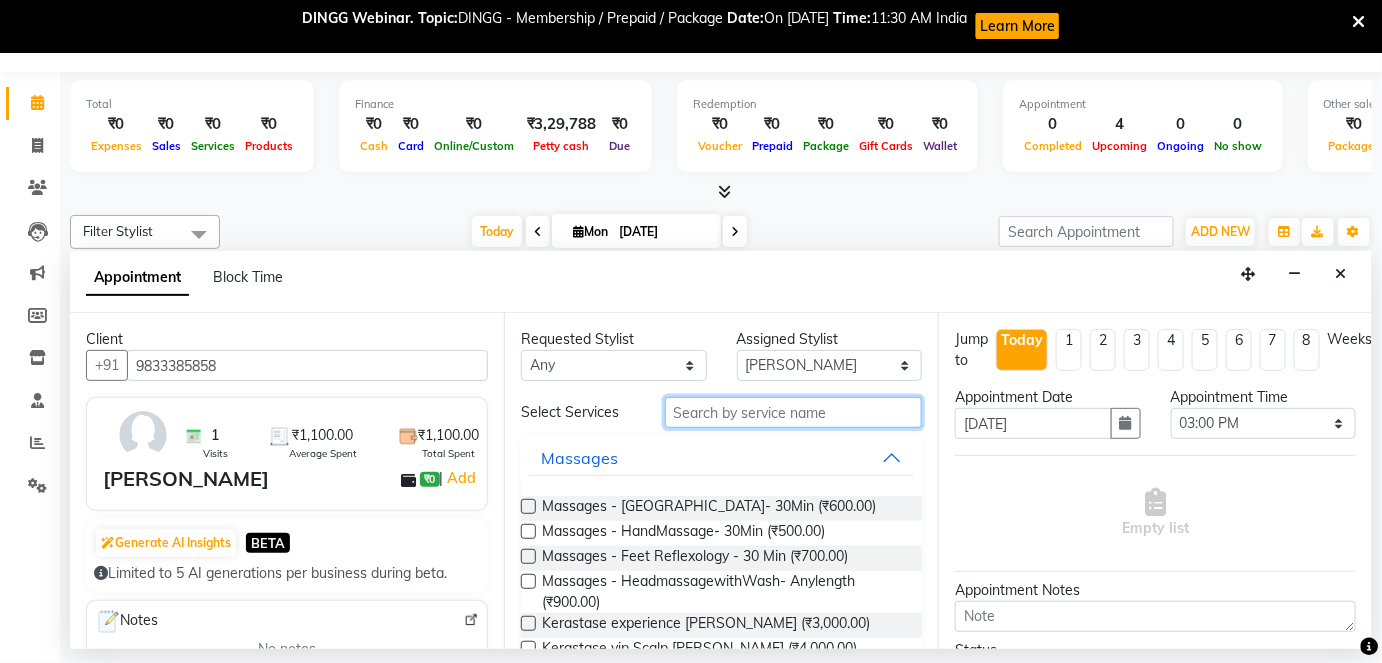 click at bounding box center [793, 412] 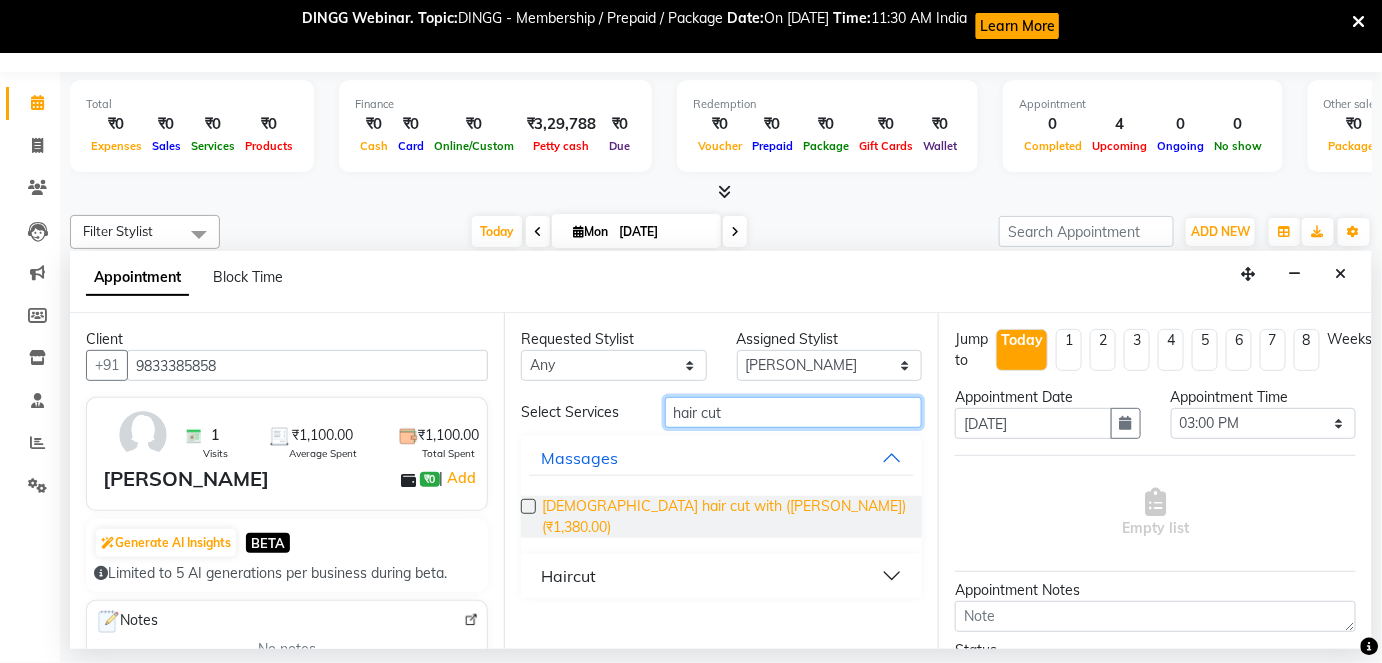 type on "hair cut" 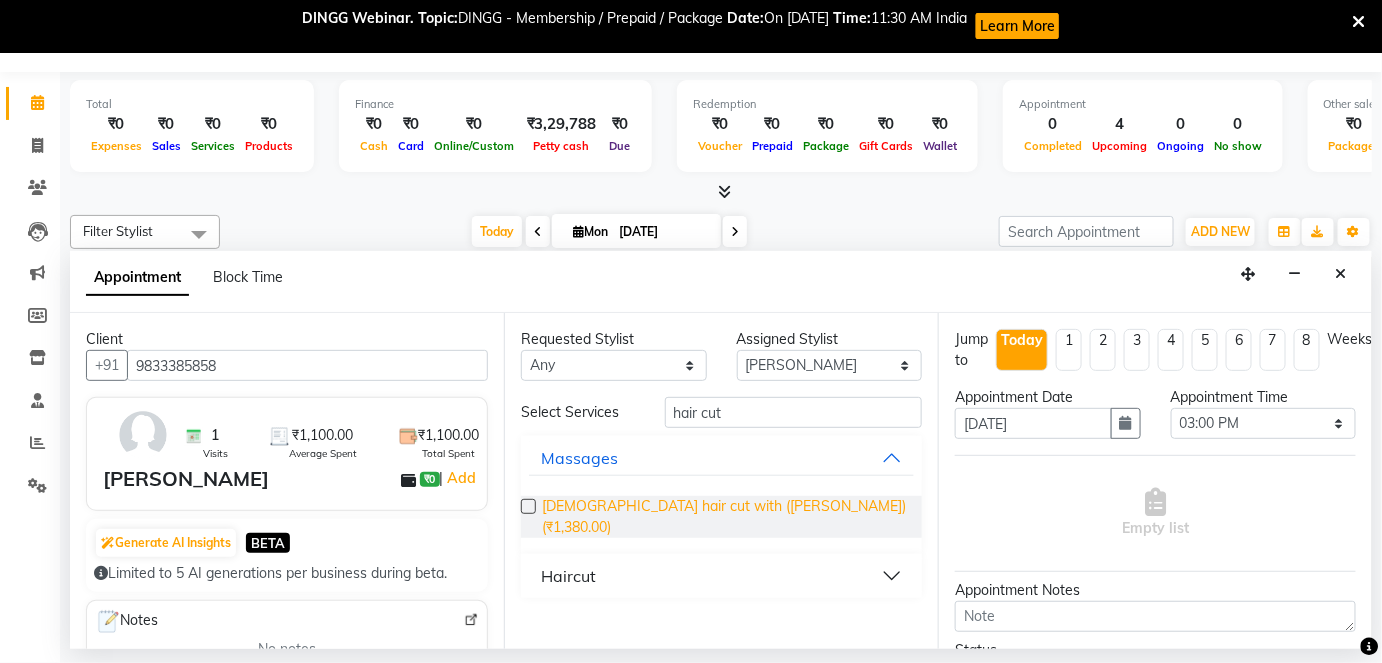 click on "[DEMOGRAPHIC_DATA] hair cut  with ([PERSON_NAME]) (₹1,380.00)" at bounding box center [724, 517] 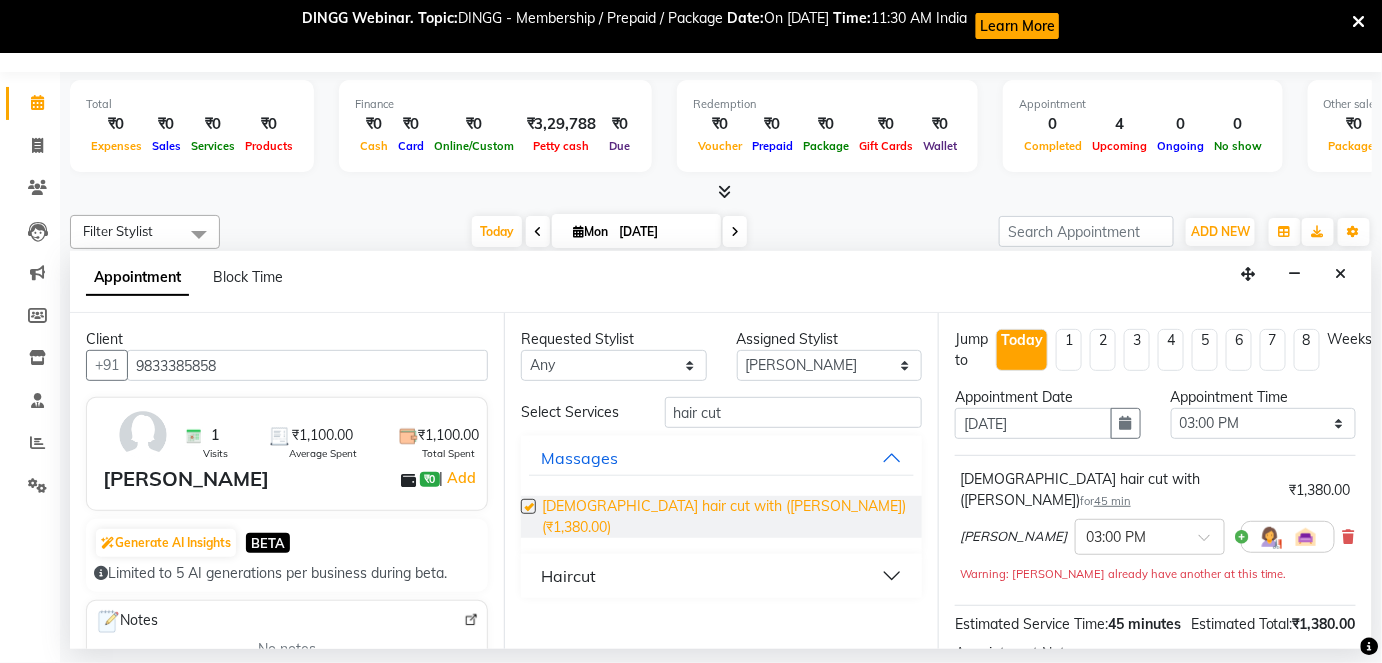 checkbox on "false" 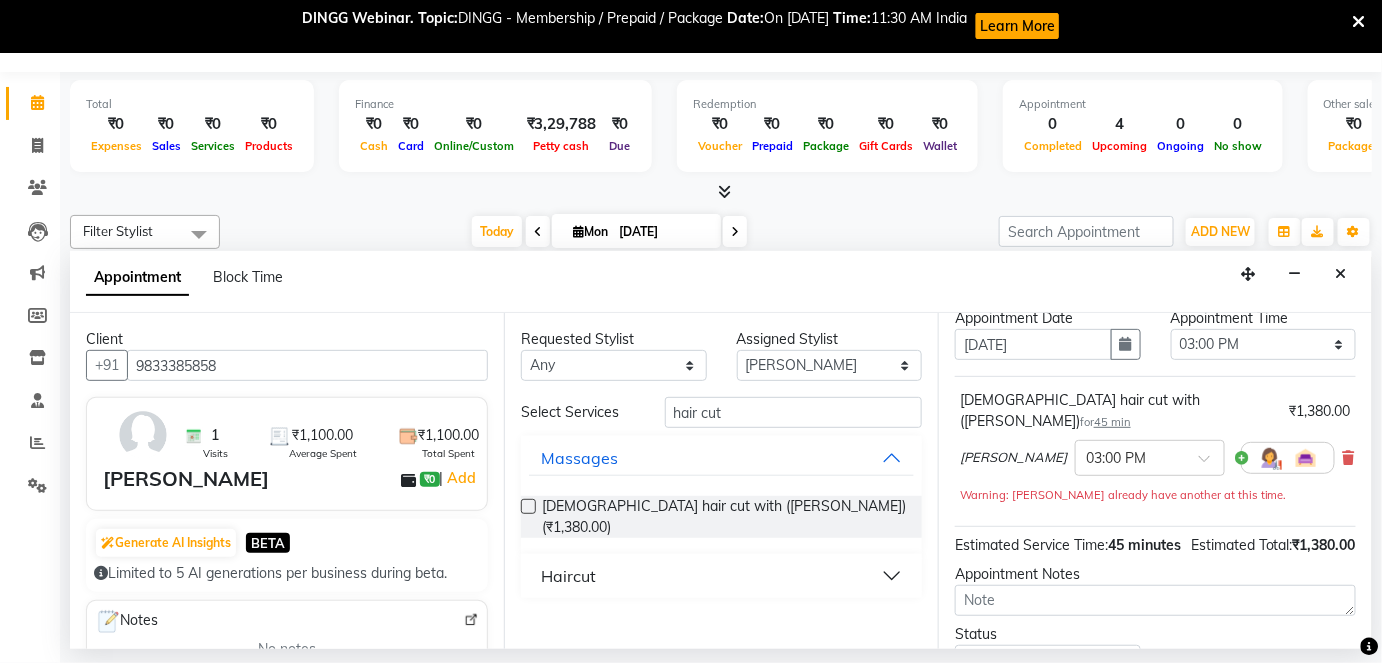 scroll, scrollTop: 231, scrollLeft: 0, axis: vertical 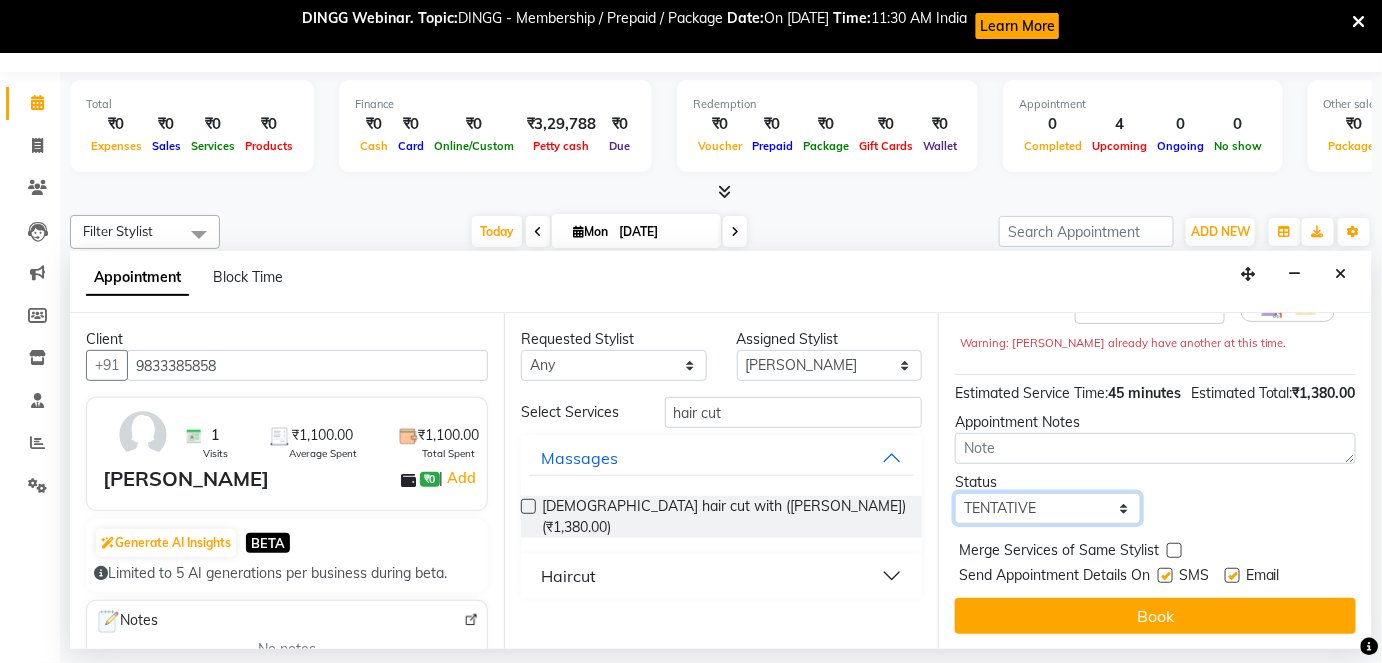 click on "Select TENTATIVE CONFIRM CHECK-IN UPCOMING" at bounding box center [1048, 508] 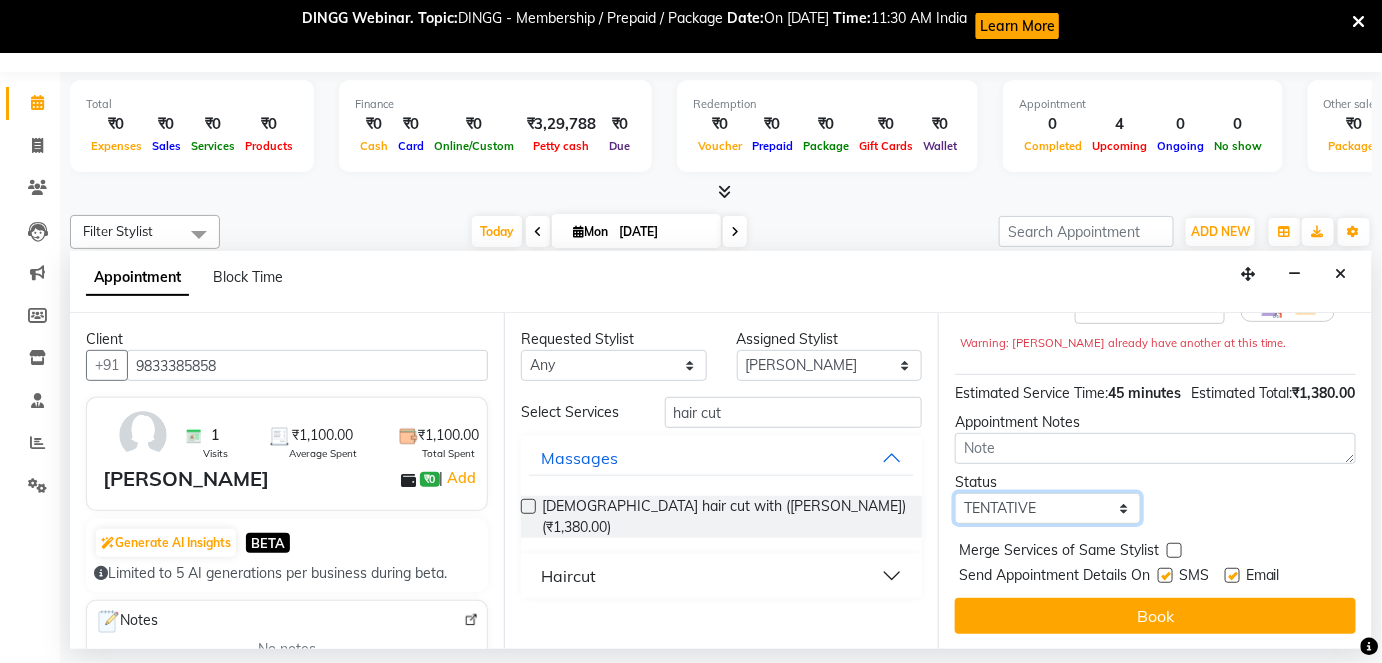 select on "confirm booking" 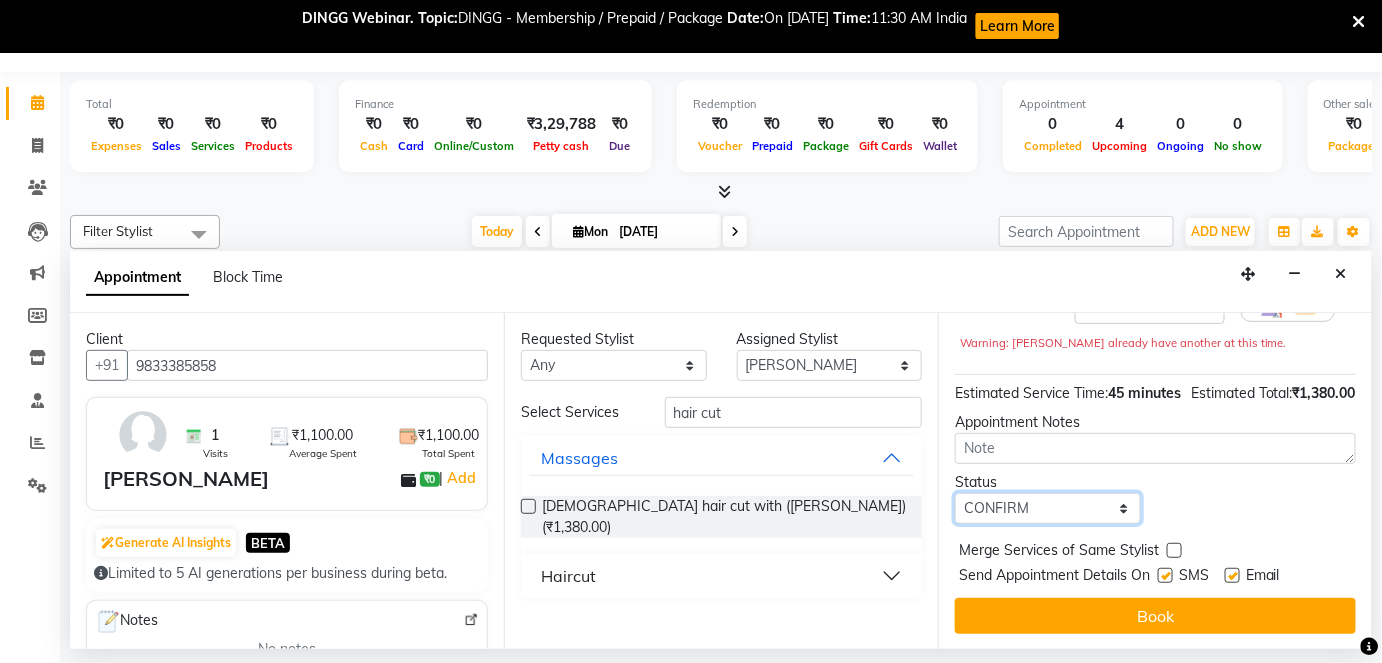 click on "Select TENTATIVE CONFIRM CHECK-IN UPCOMING" at bounding box center (1048, 508) 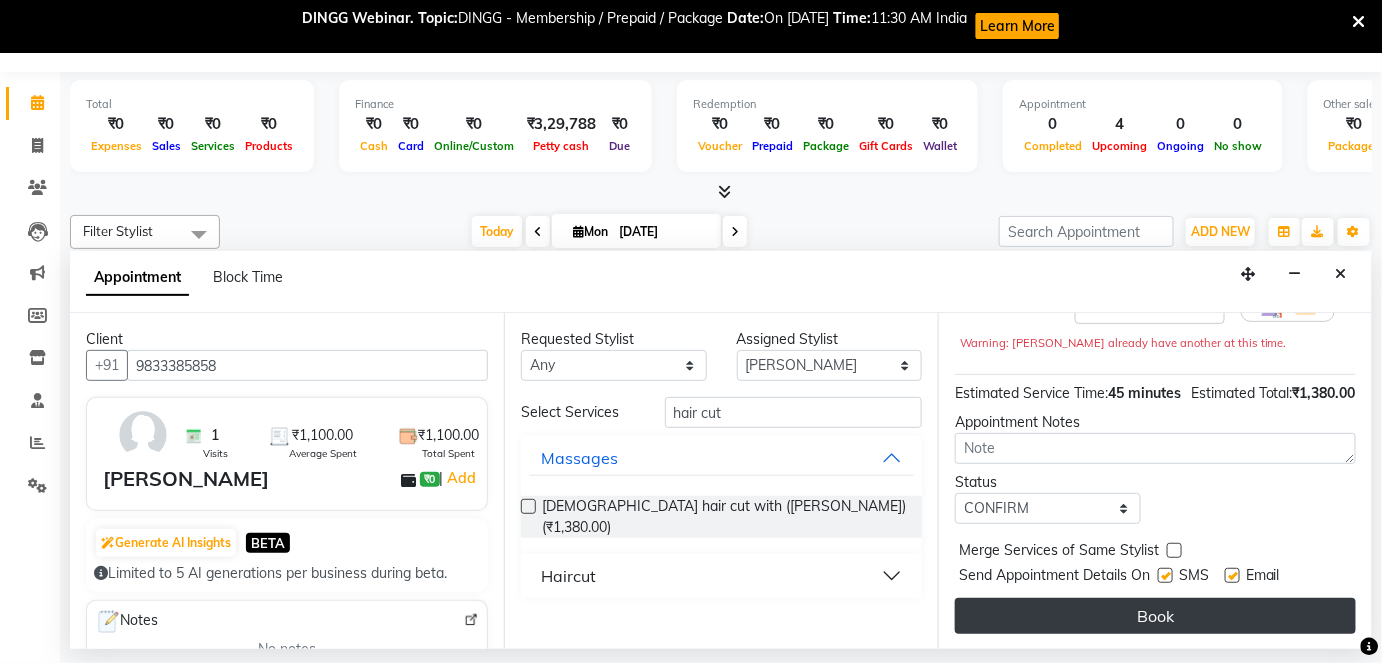 click on "Book" at bounding box center [1155, 616] 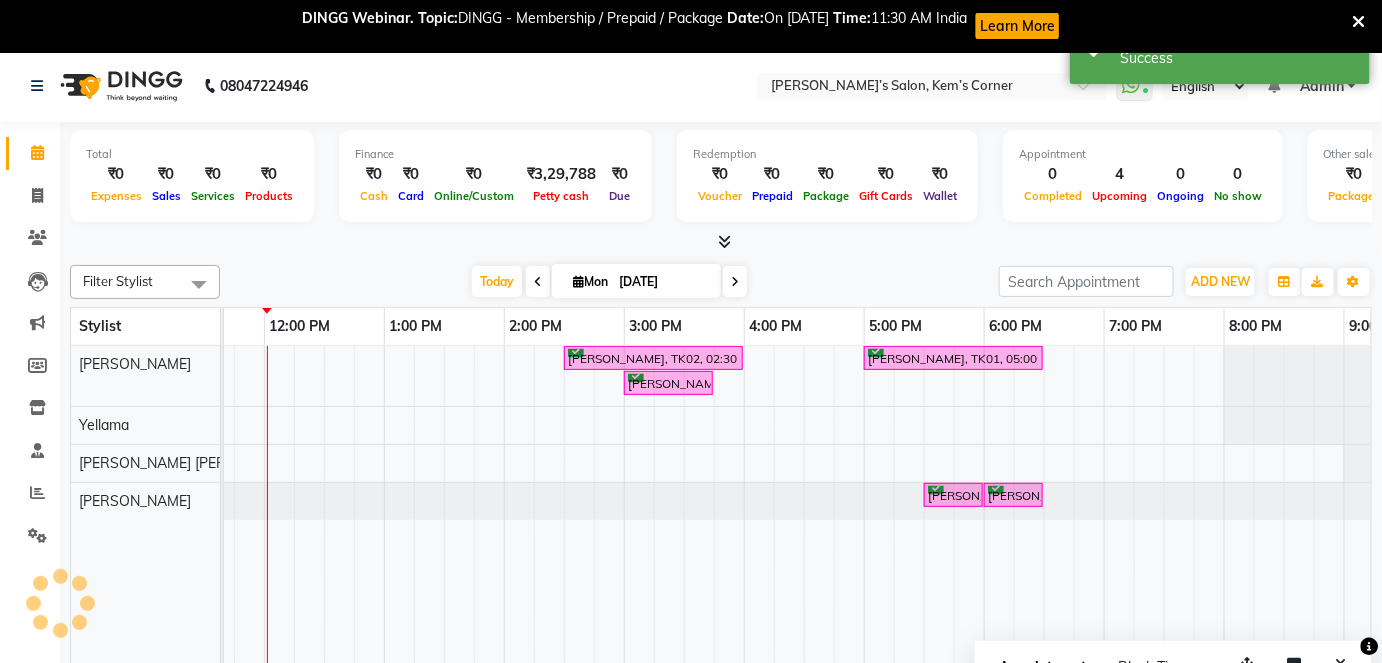 scroll, scrollTop: 0, scrollLeft: 0, axis: both 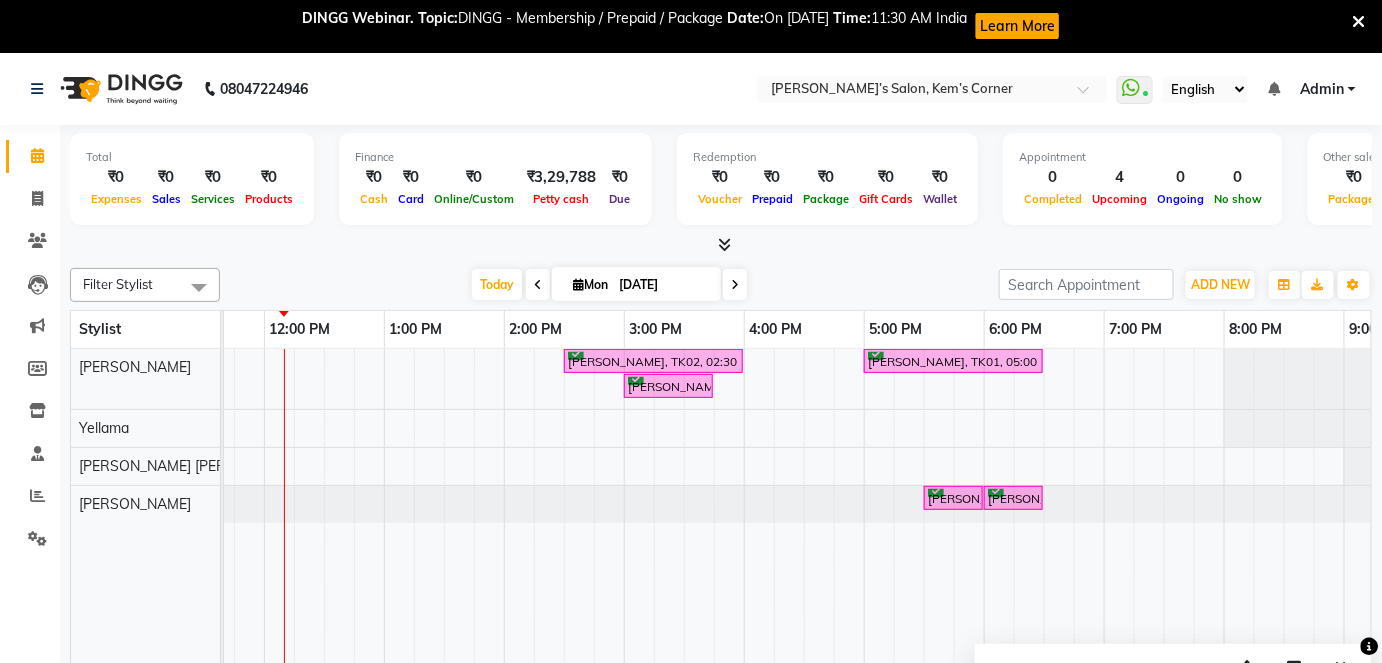 click at bounding box center [-96, 428] 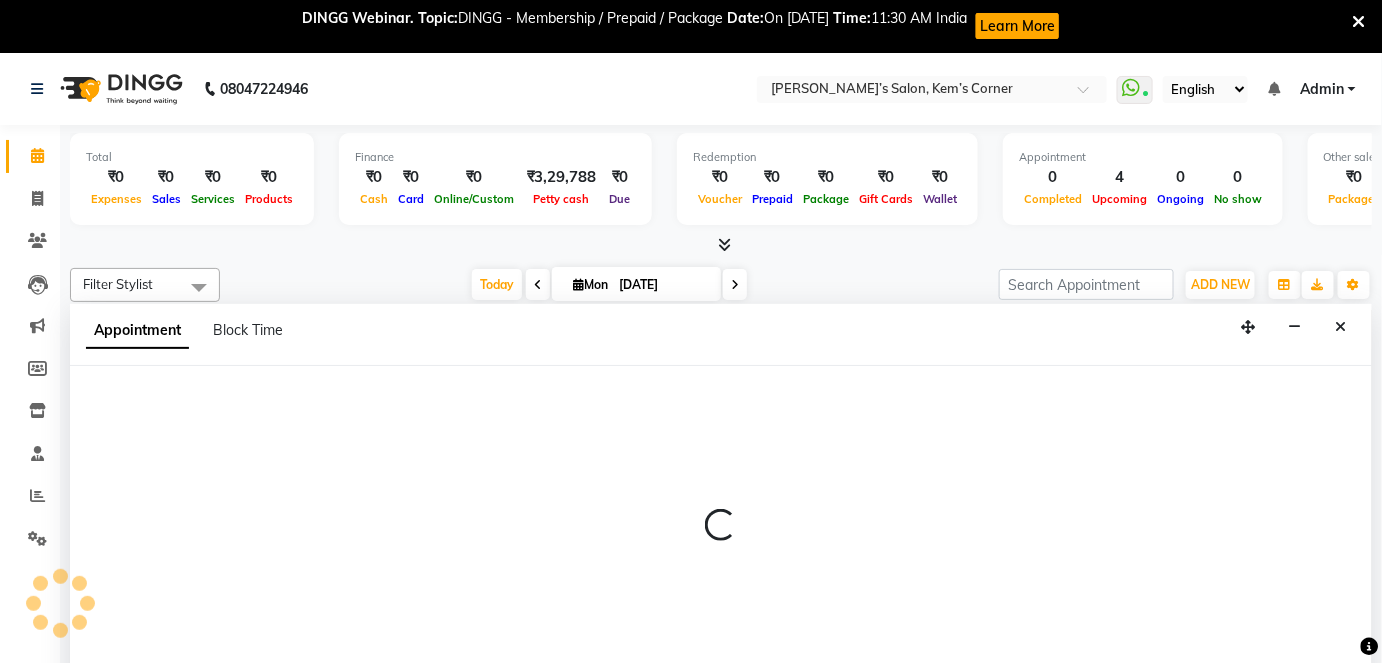 click at bounding box center [721, 534] 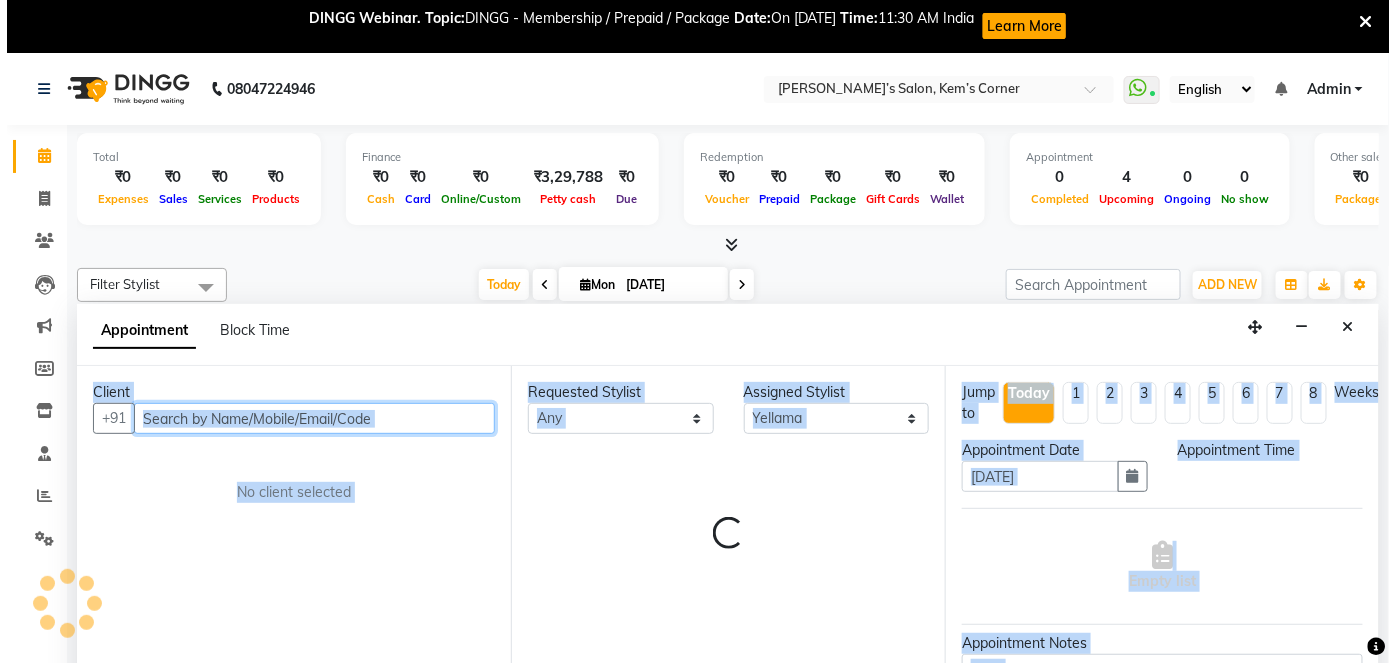 scroll, scrollTop: 53, scrollLeft: 0, axis: vertical 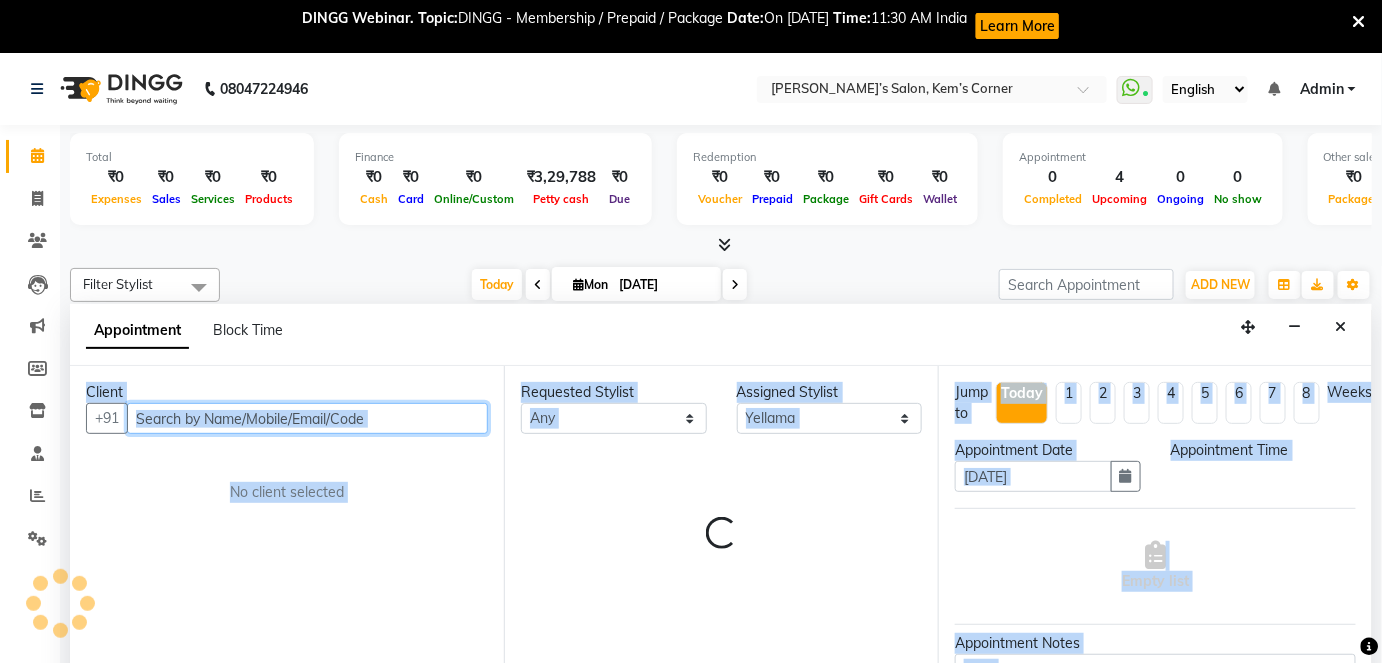select on "1200" 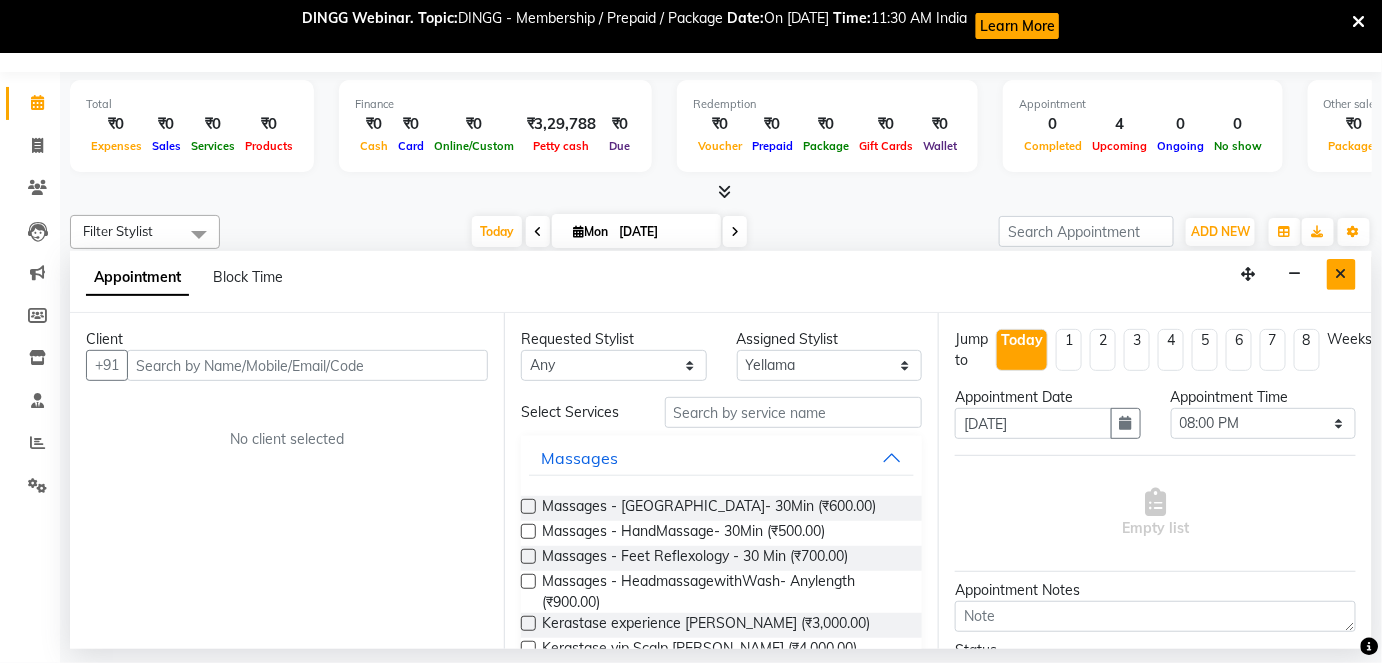 click at bounding box center (1341, 274) 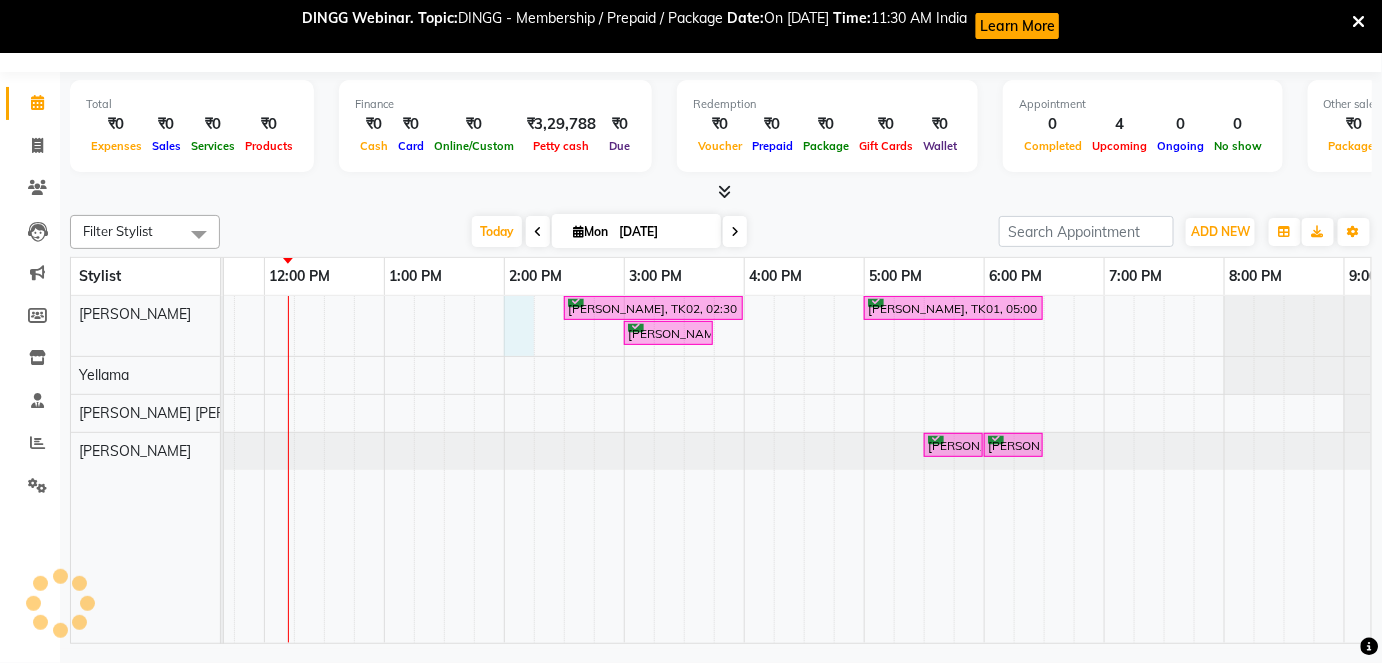 click on "[PERSON_NAME], TK02, 02:30 PM-04:00 PM, touchup     [PERSON_NAME] KHAJOORWALA, TK01, 05:00 PM-06:30 PM, touchup     [PERSON_NAME], TK03, 03:00 PM-03:45 PM, [DEMOGRAPHIC_DATA] hair cut  with ([PERSON_NAME])     [PERSON_NAME], TK01, 05:30 PM-06:00 PM, Manicure - Regular     [PERSON_NAME] KHAJOORWALA, TK01, 06:00 PM-06:30 PM, Pedicure - Regular" at bounding box center [684, 469] 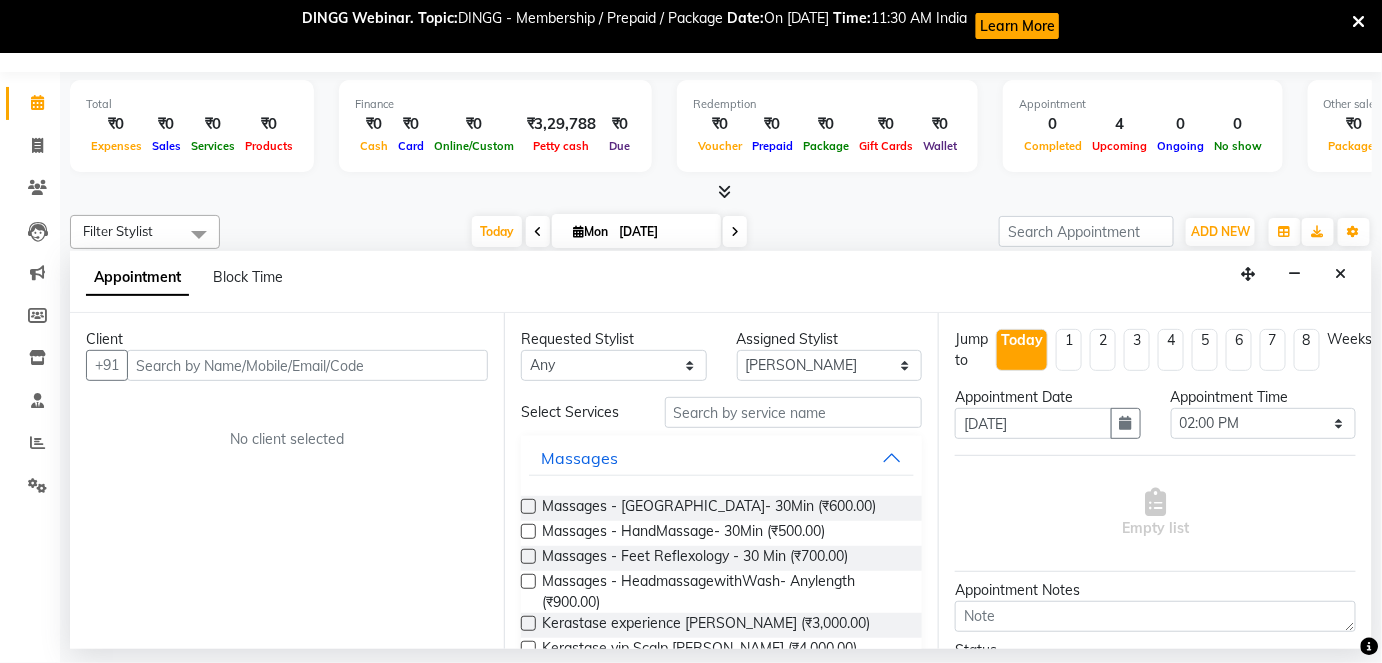 click at bounding box center [307, 365] 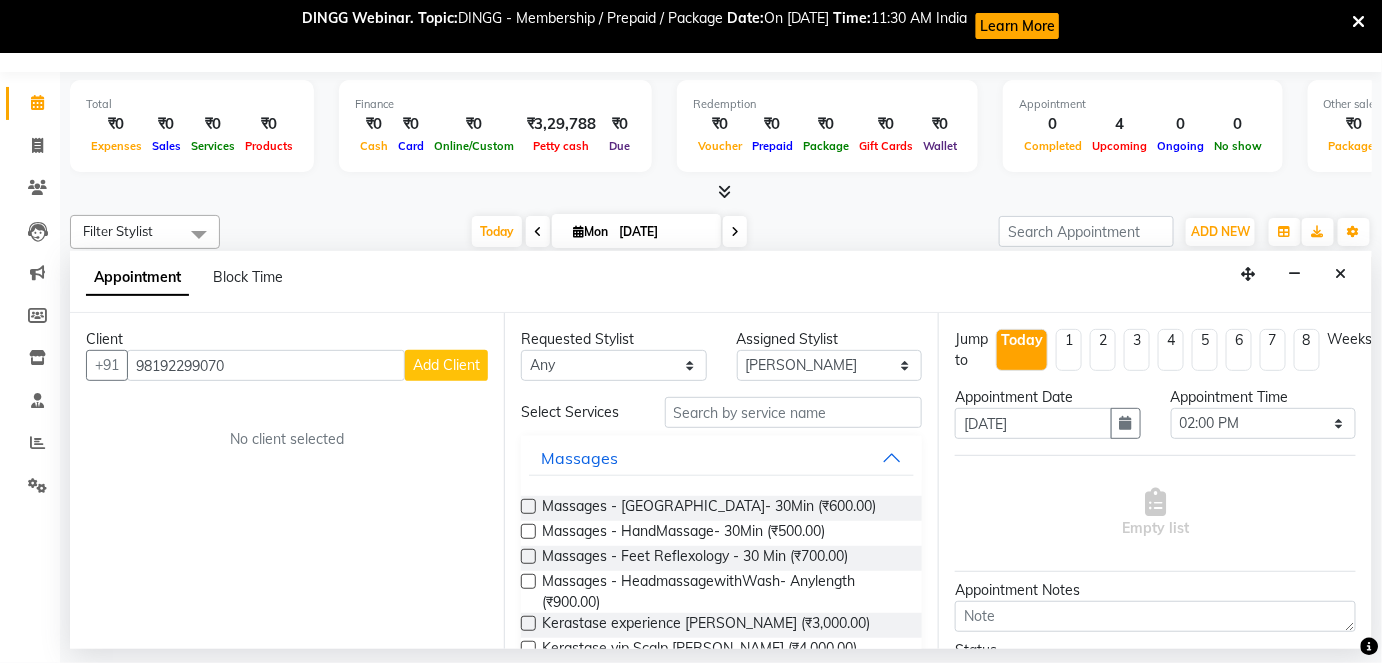 type on "98192299070" 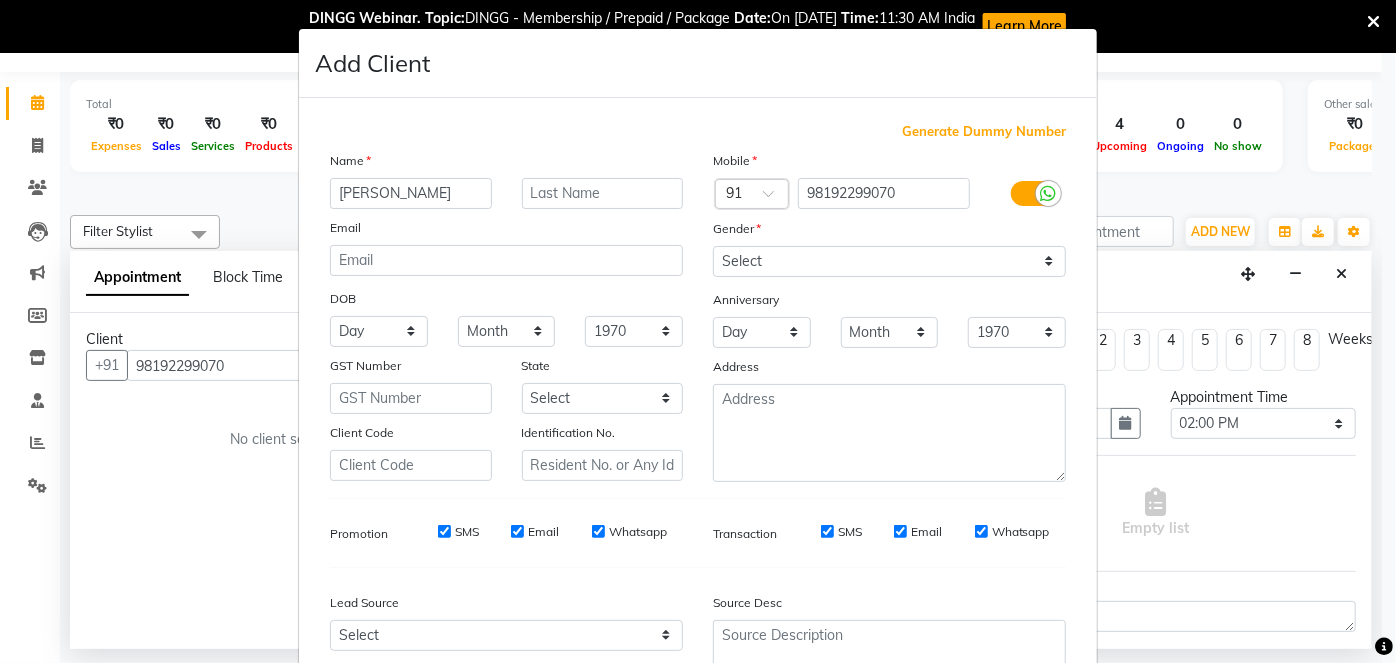 type on "[PERSON_NAME]" 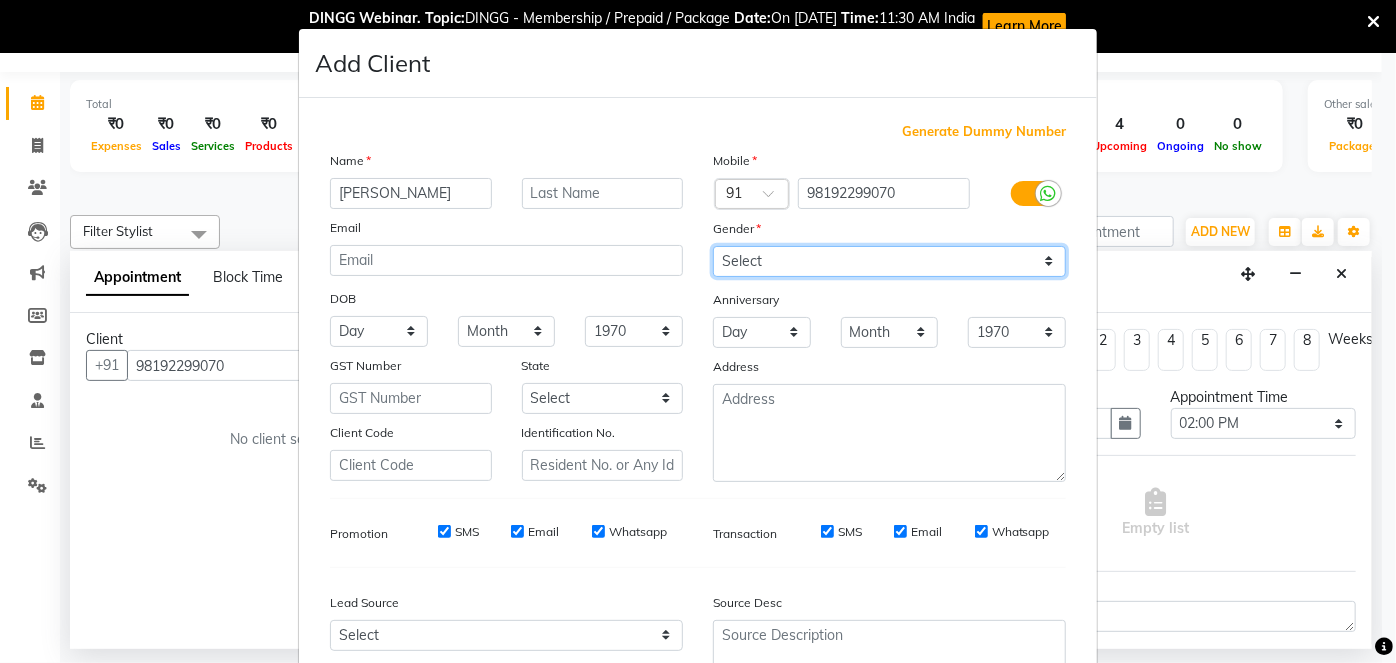 click on "Select [DEMOGRAPHIC_DATA] [DEMOGRAPHIC_DATA] Other Prefer Not To Say" at bounding box center [889, 261] 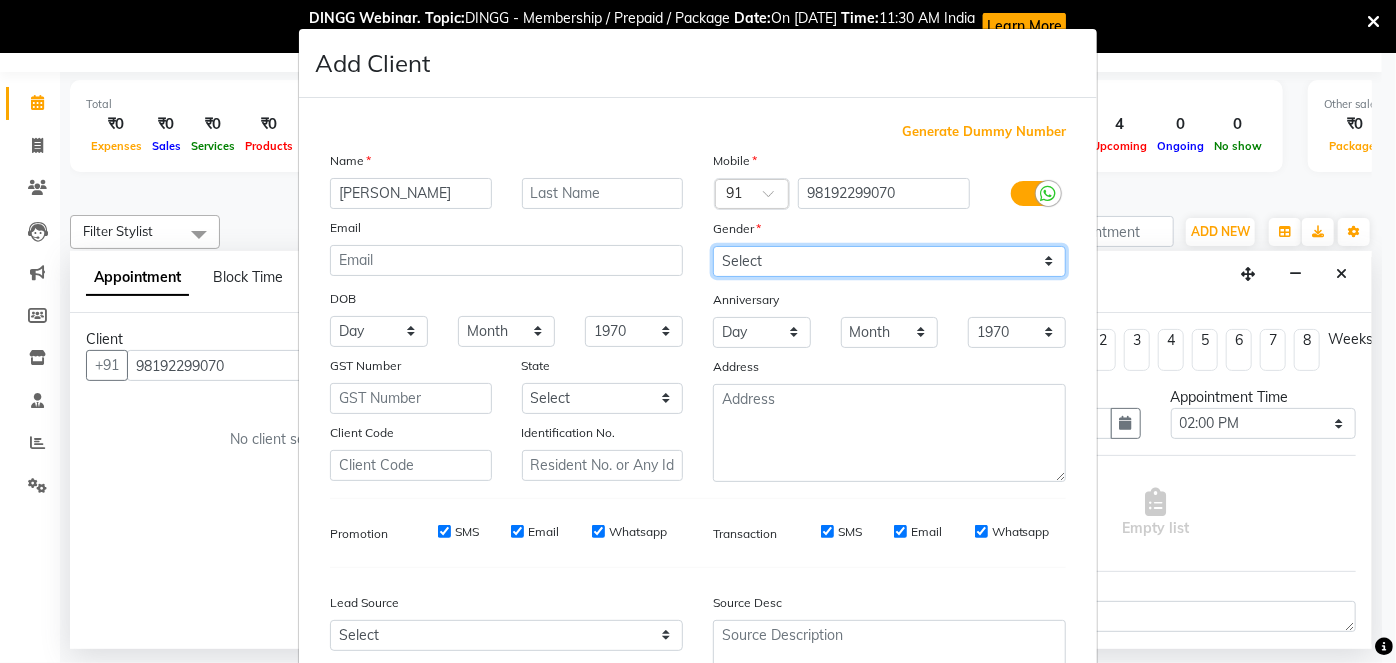 select on "[DEMOGRAPHIC_DATA]" 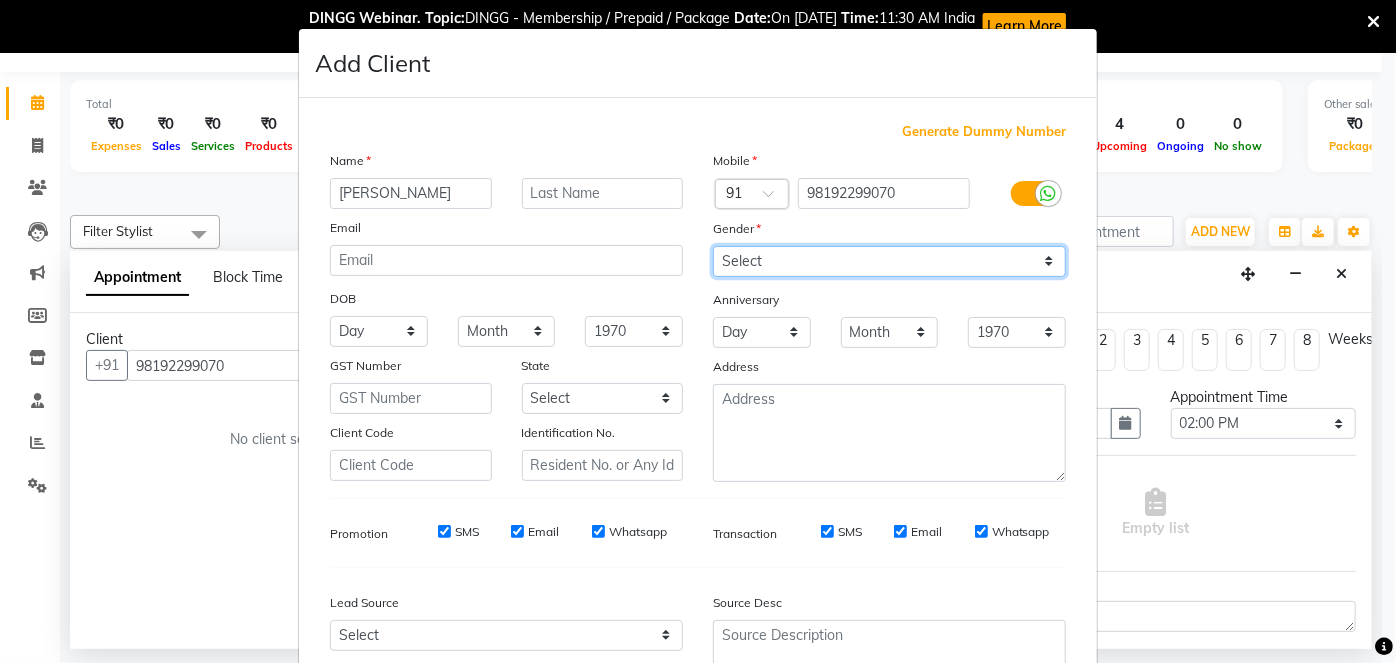 click on "Select [DEMOGRAPHIC_DATA] [DEMOGRAPHIC_DATA] Other Prefer Not To Say" at bounding box center [889, 261] 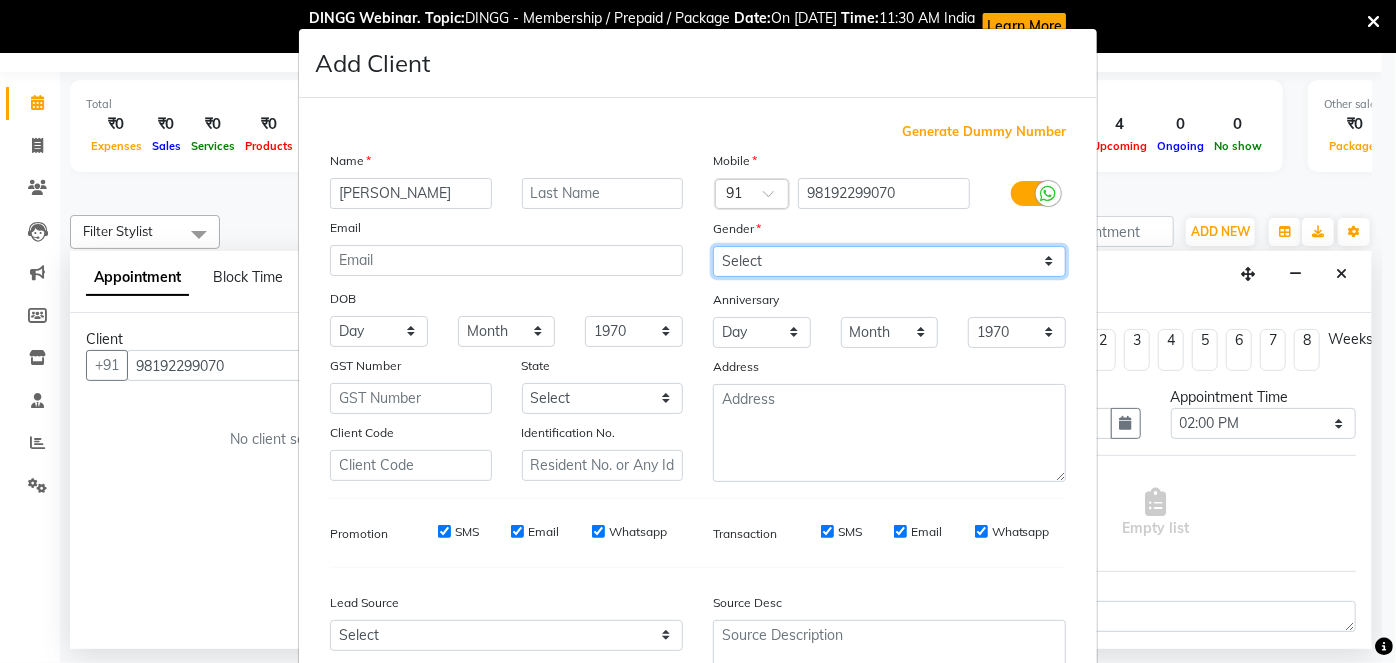 click on "Select [DEMOGRAPHIC_DATA] [DEMOGRAPHIC_DATA] Other Prefer Not To Say" at bounding box center [889, 261] 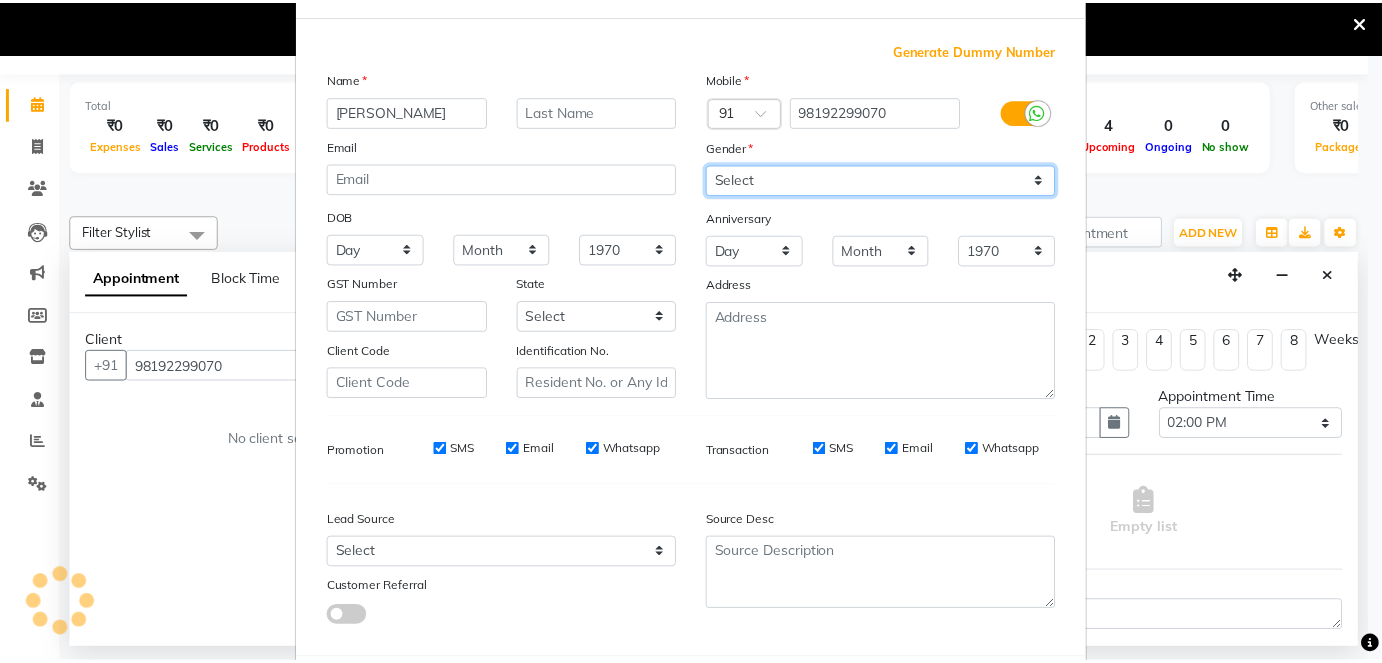 scroll, scrollTop: 184, scrollLeft: 0, axis: vertical 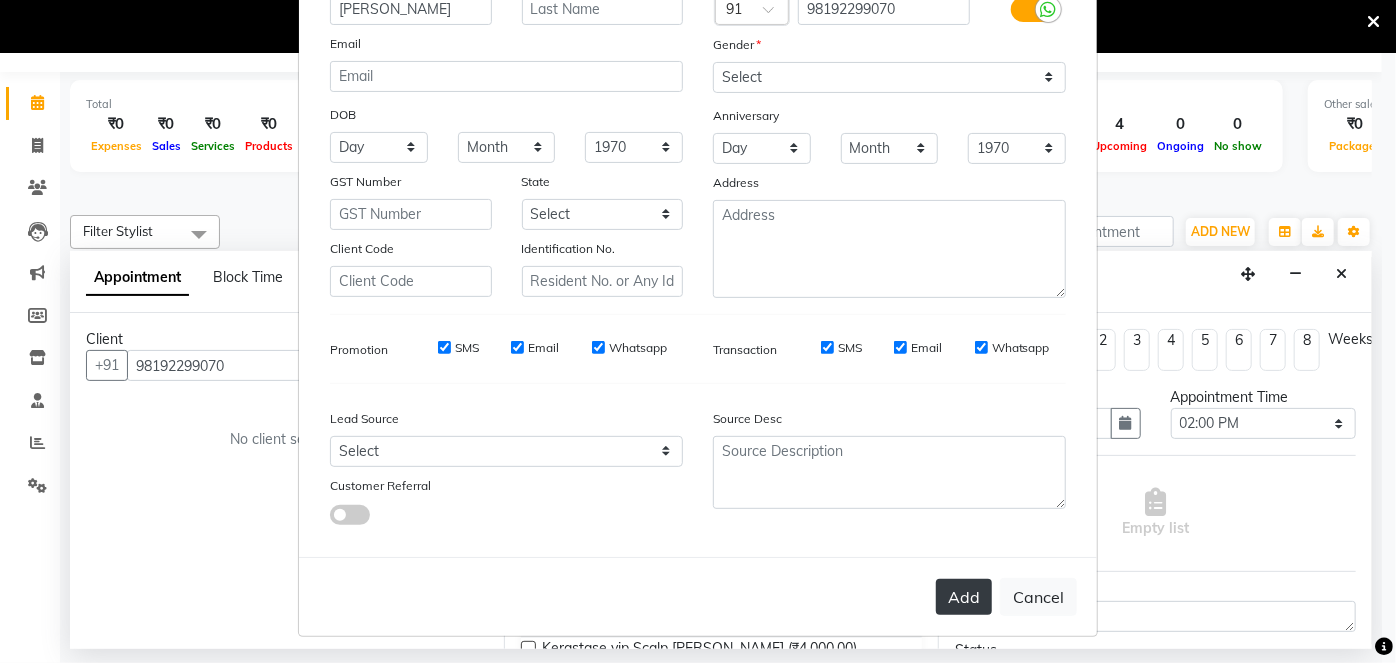click on "Add" at bounding box center [964, 597] 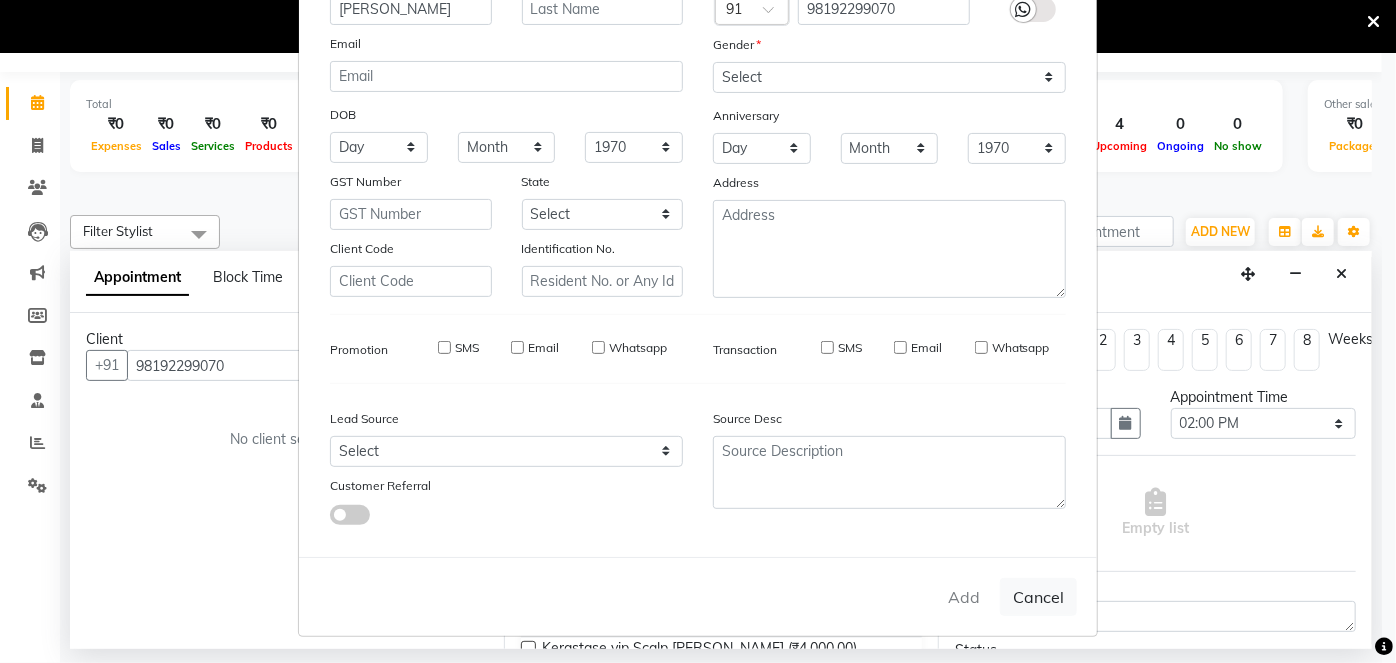 type 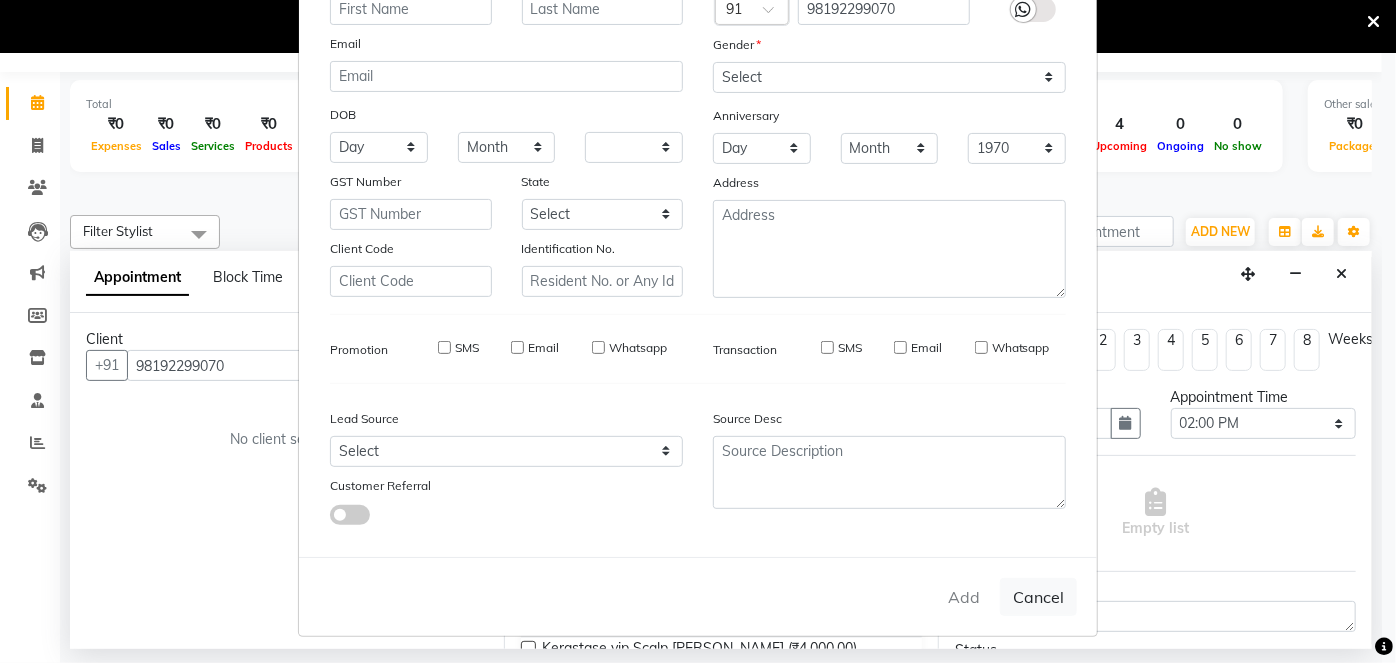 type 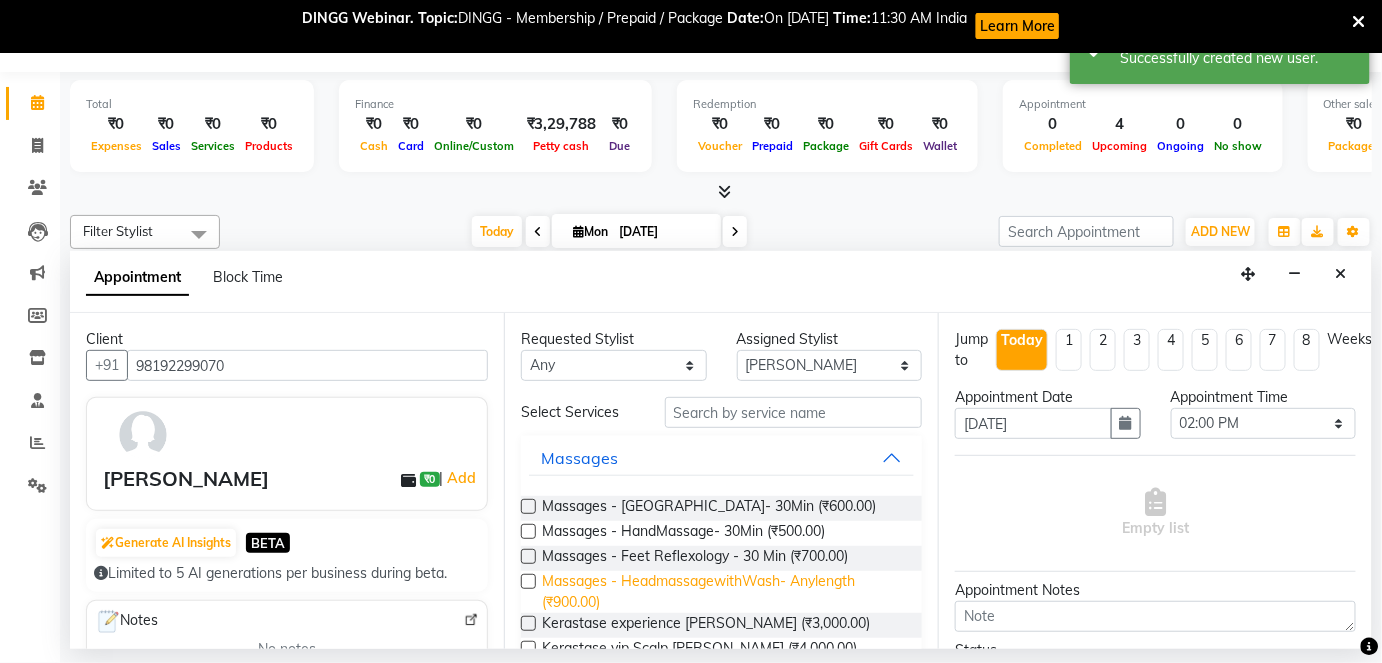 click on "Massages  - HeadmassagewithWash- Anylength (₹900.00)" at bounding box center [724, 592] 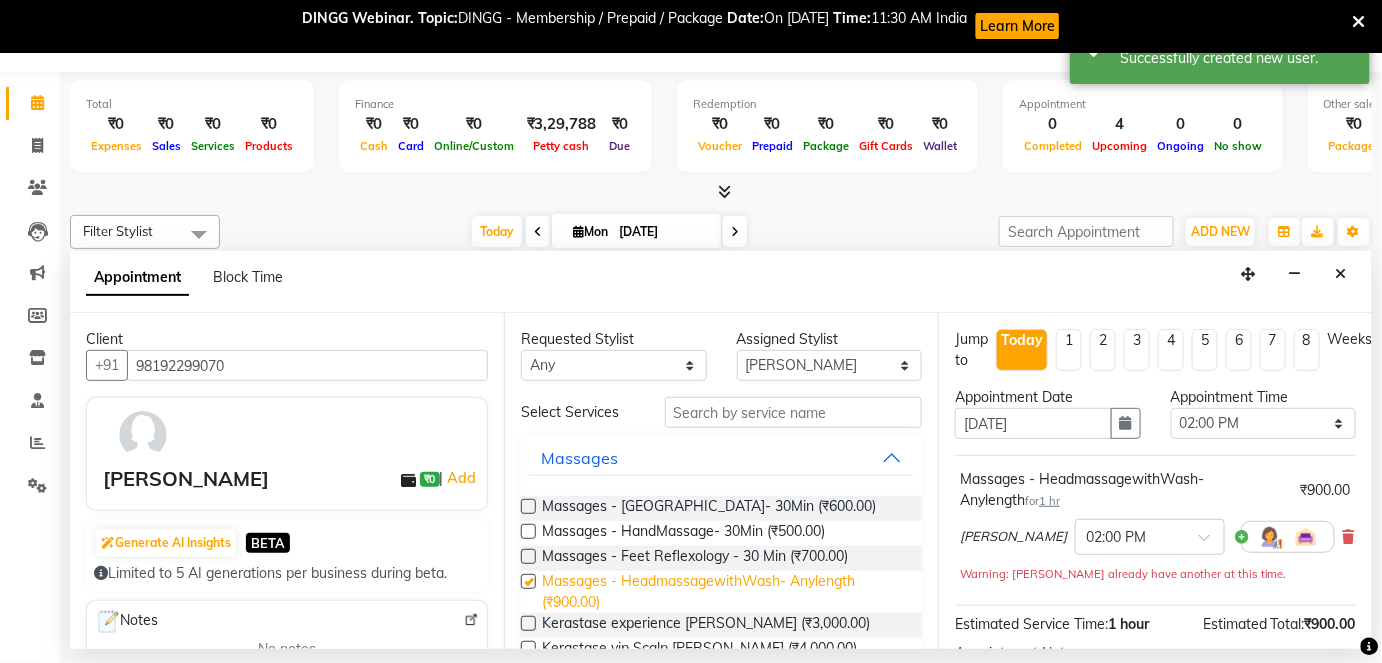 checkbox on "false" 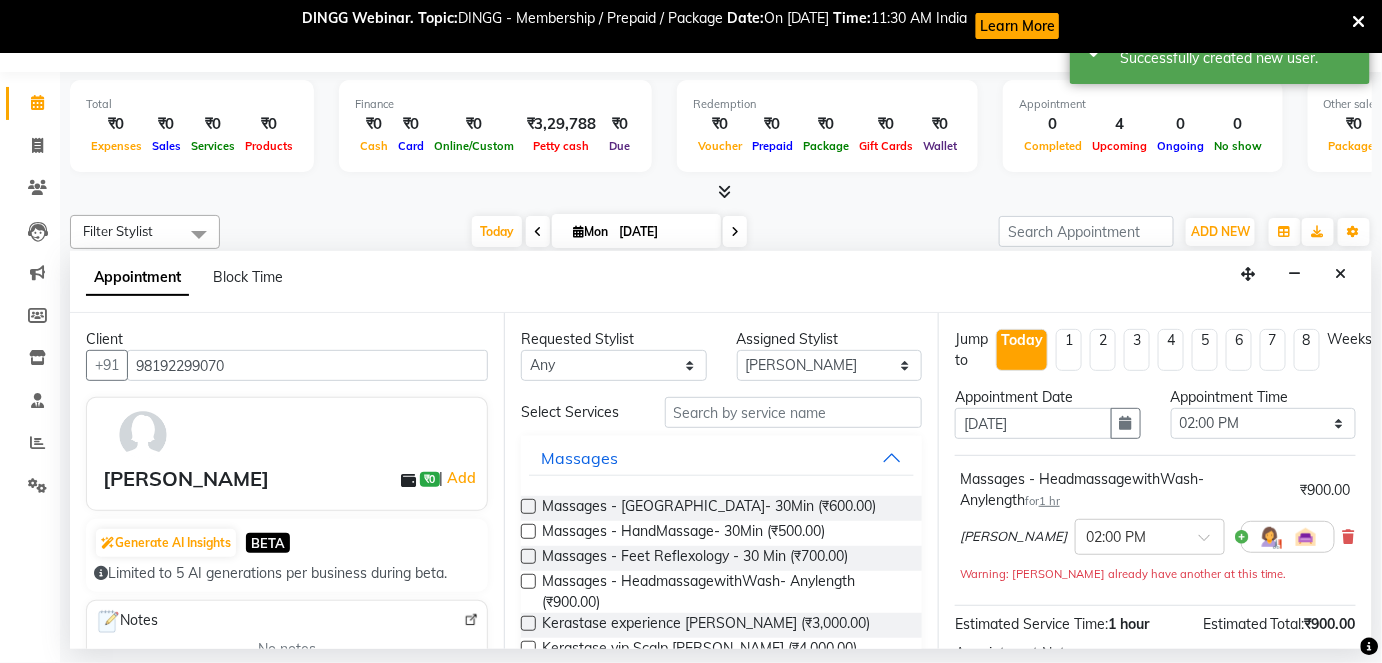 scroll, scrollTop: 231, scrollLeft: 0, axis: vertical 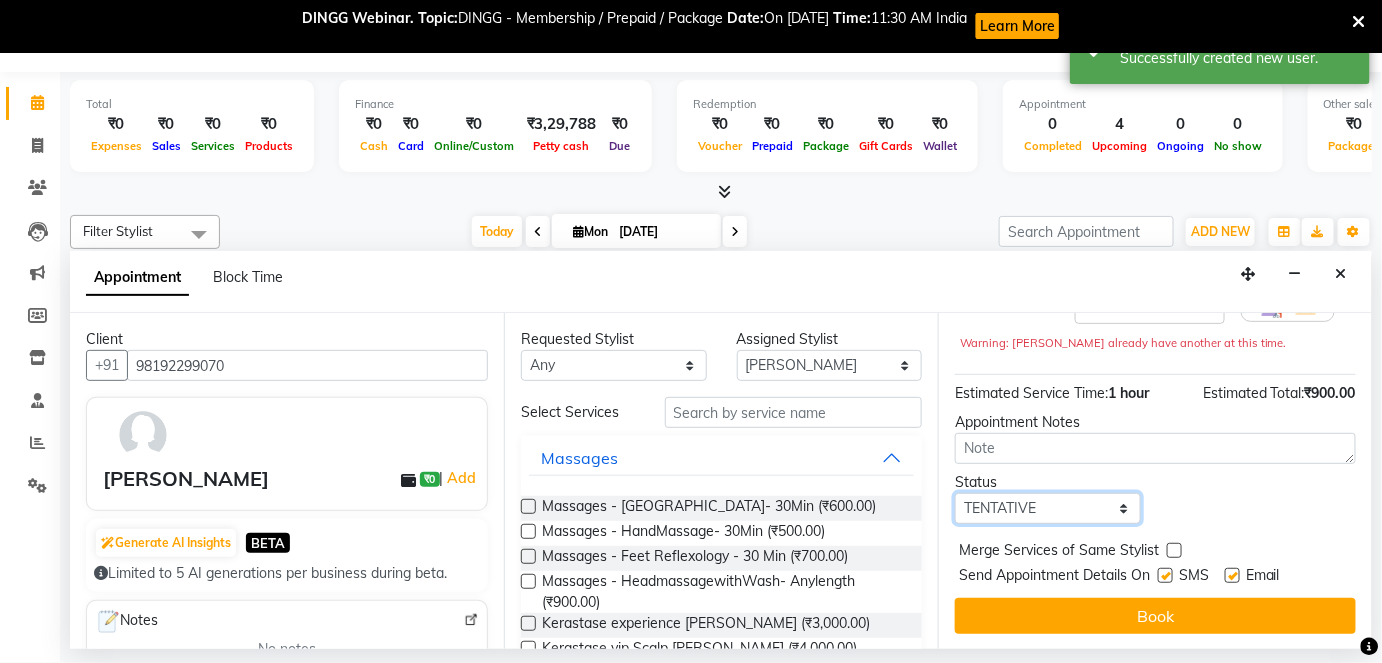 click on "Select TENTATIVE CONFIRM CHECK-IN UPCOMING" at bounding box center [1048, 508] 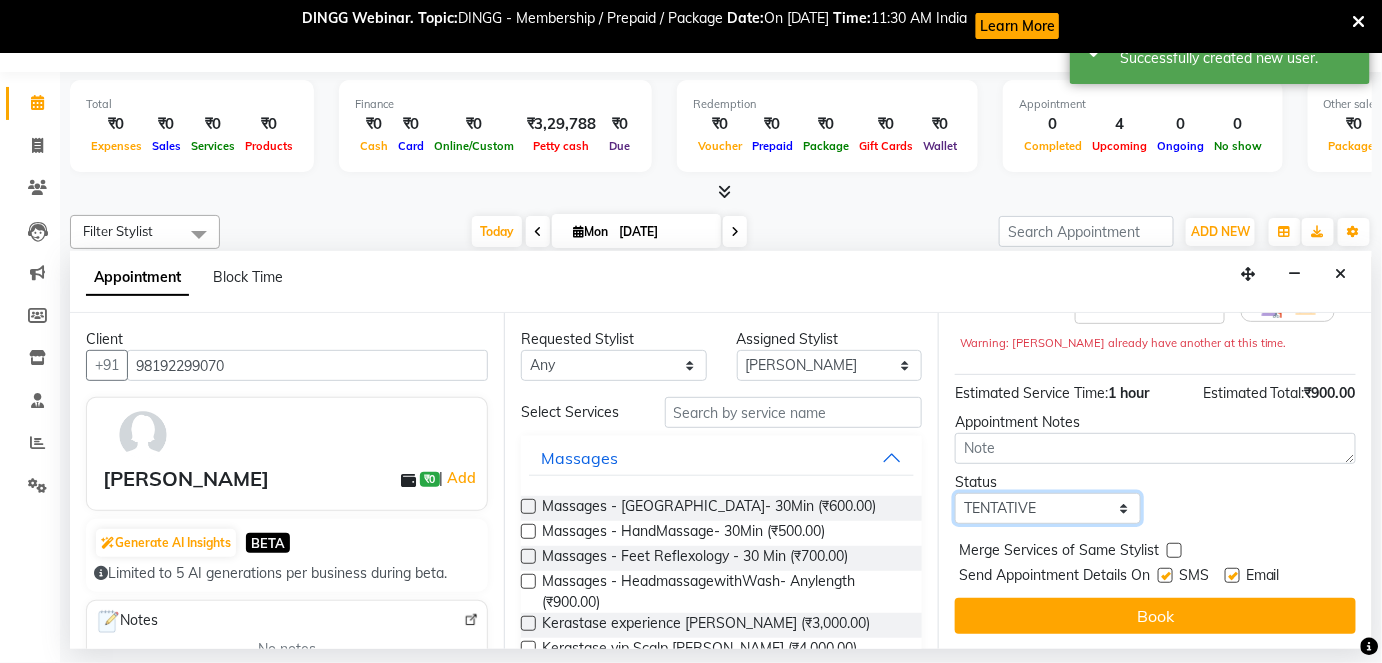 select on "confirm booking" 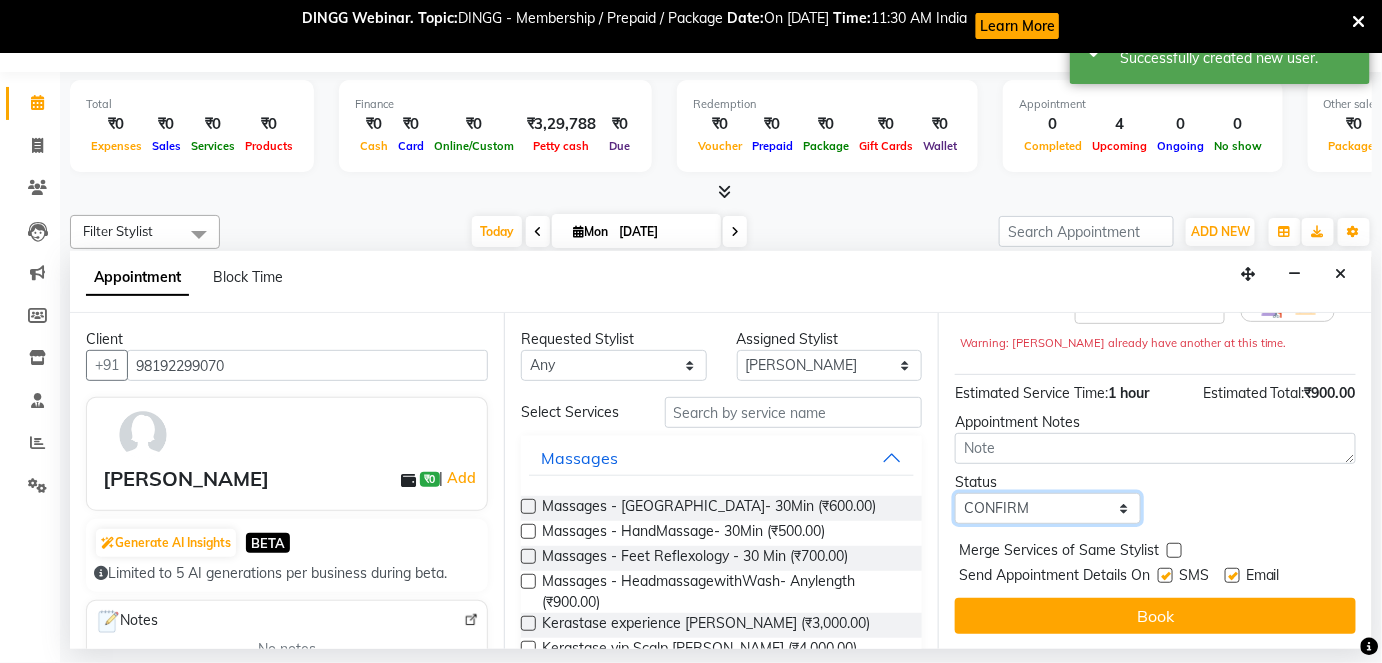 click on "Select TENTATIVE CONFIRM CHECK-IN UPCOMING" at bounding box center [1048, 508] 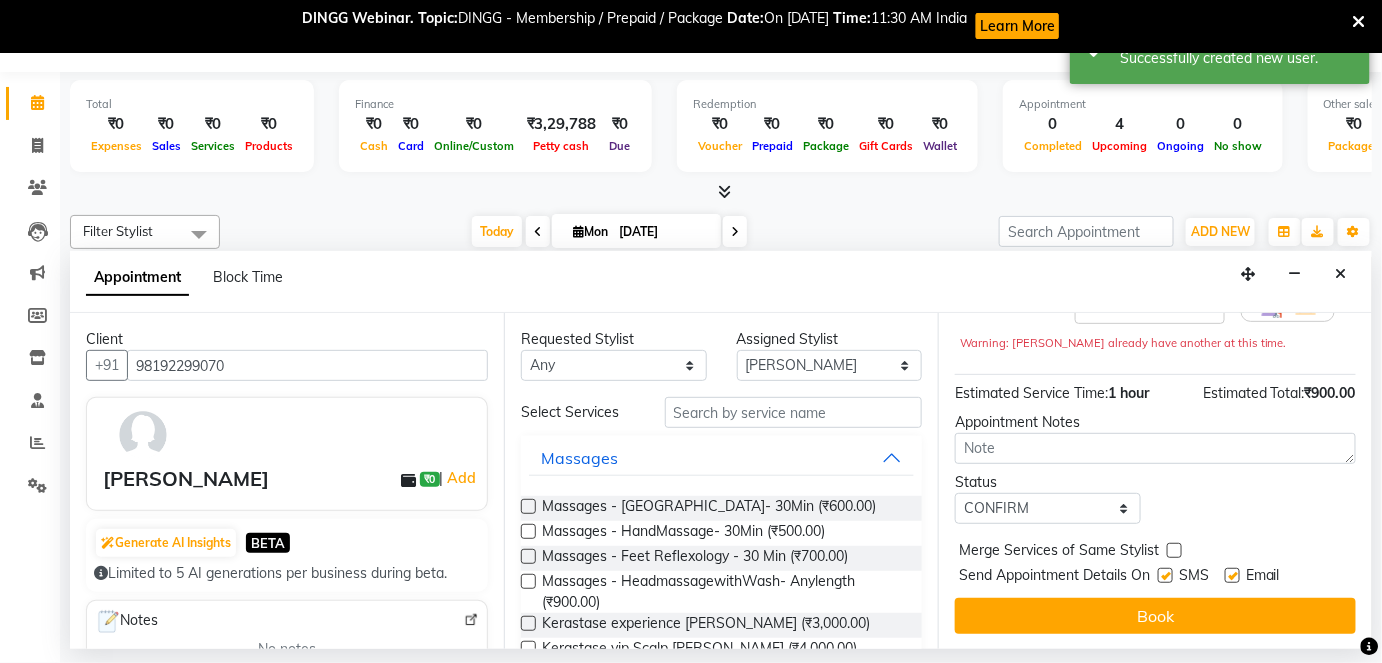 click at bounding box center [1232, 575] 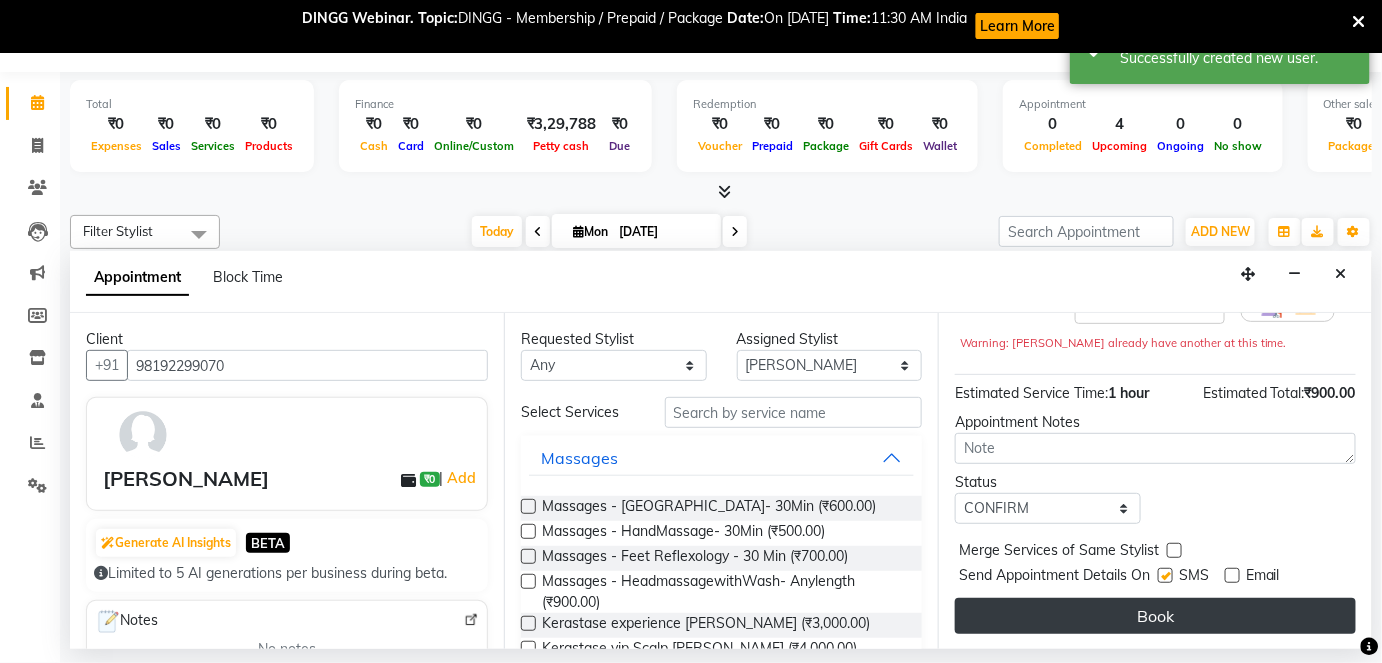 click on "Book" at bounding box center [1155, 616] 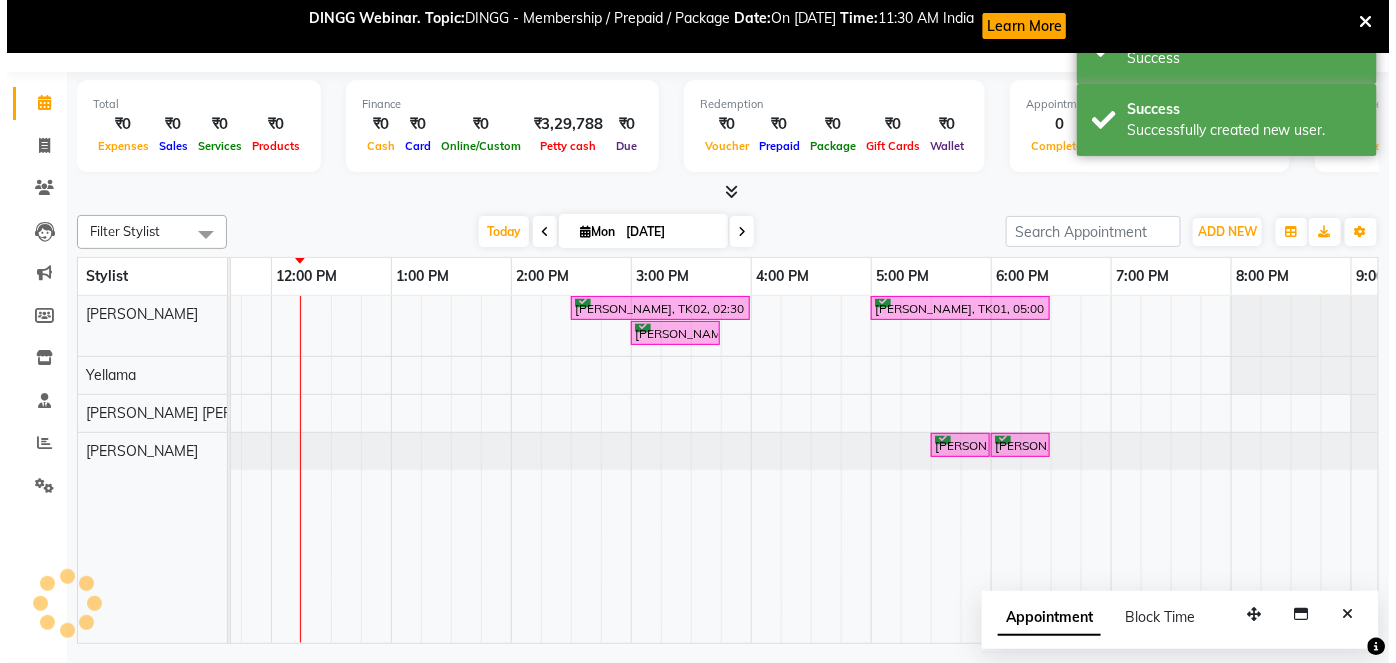scroll, scrollTop: 0, scrollLeft: 0, axis: both 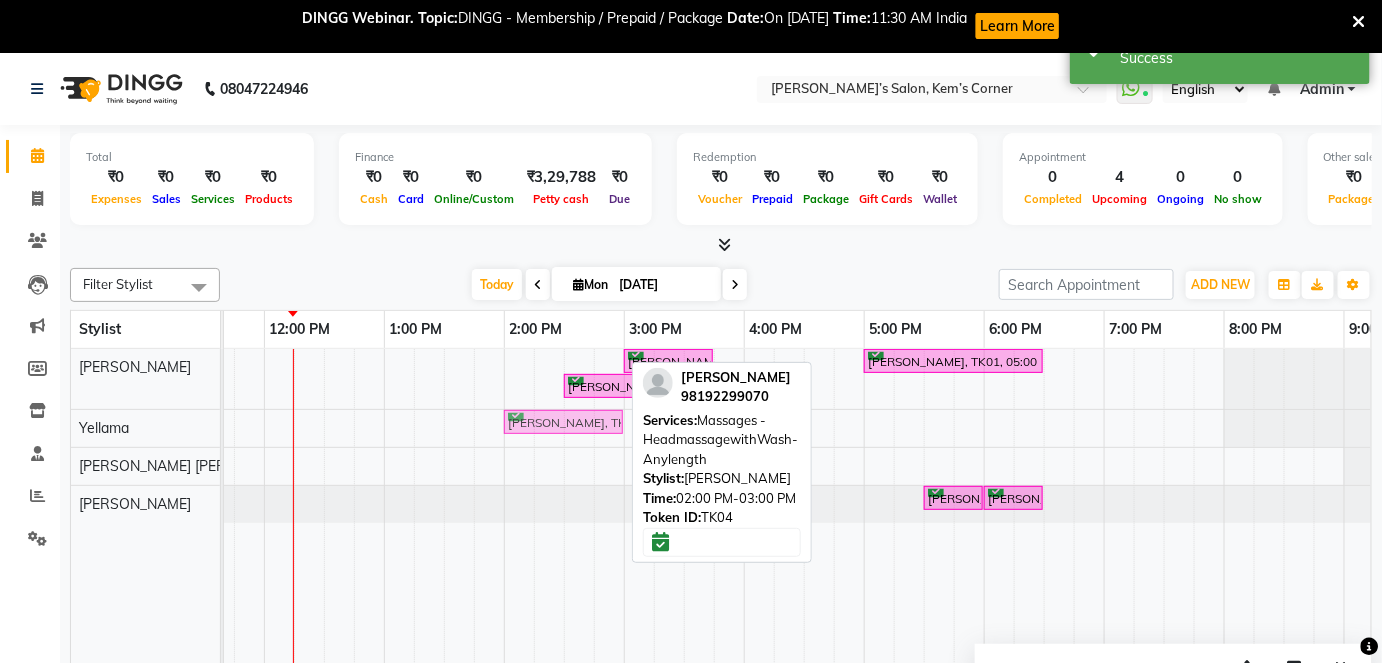 drag, startPoint x: 541, startPoint y: 356, endPoint x: 525, endPoint y: 419, distance: 65 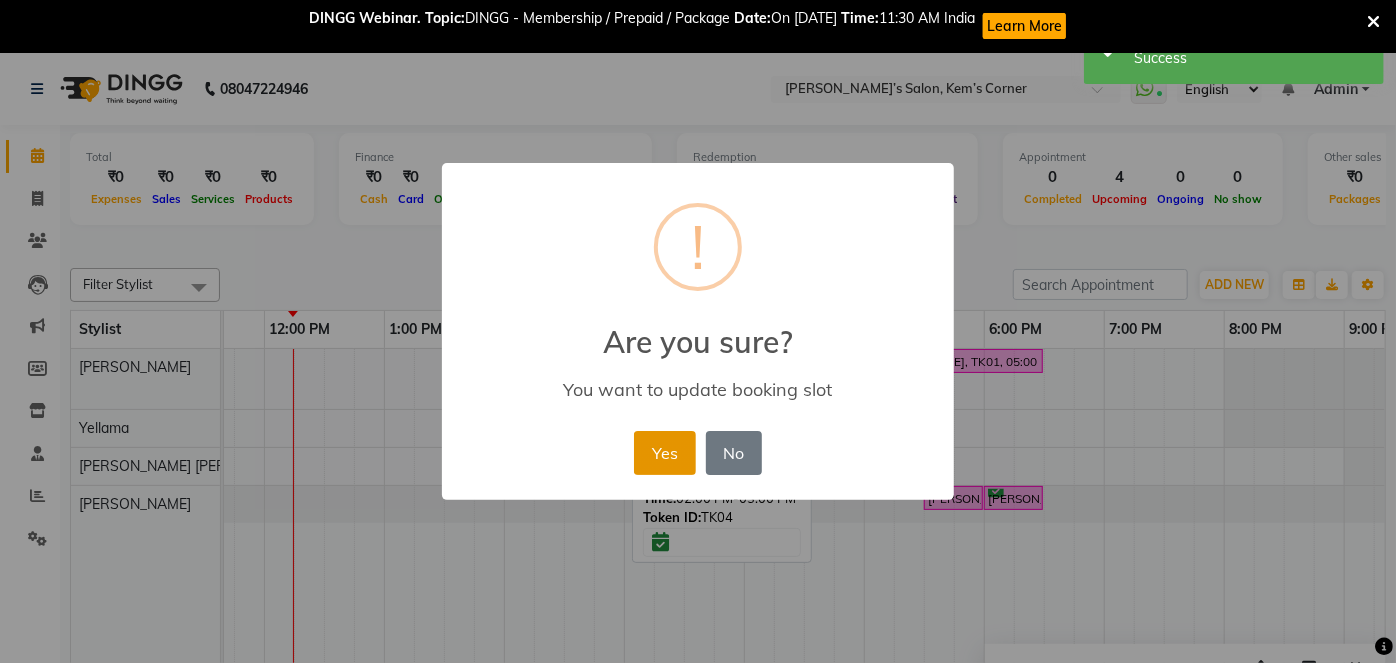 click on "Yes" at bounding box center (664, 453) 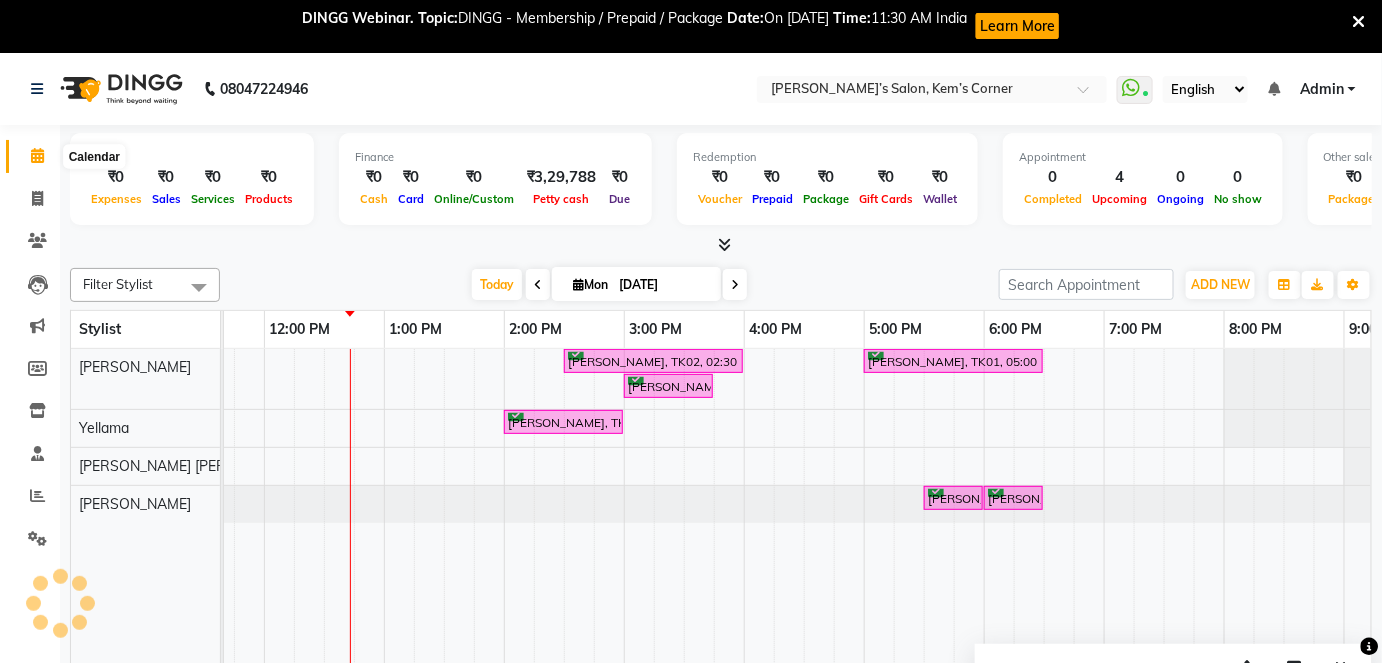click 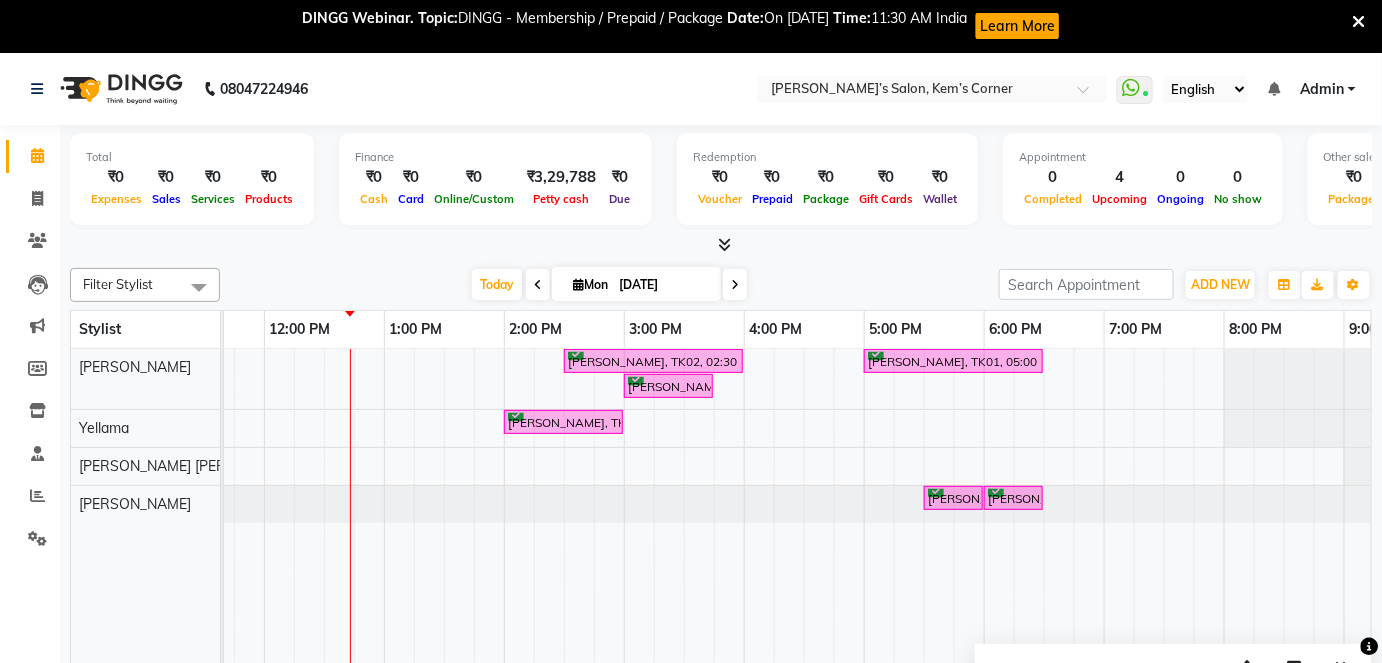 click 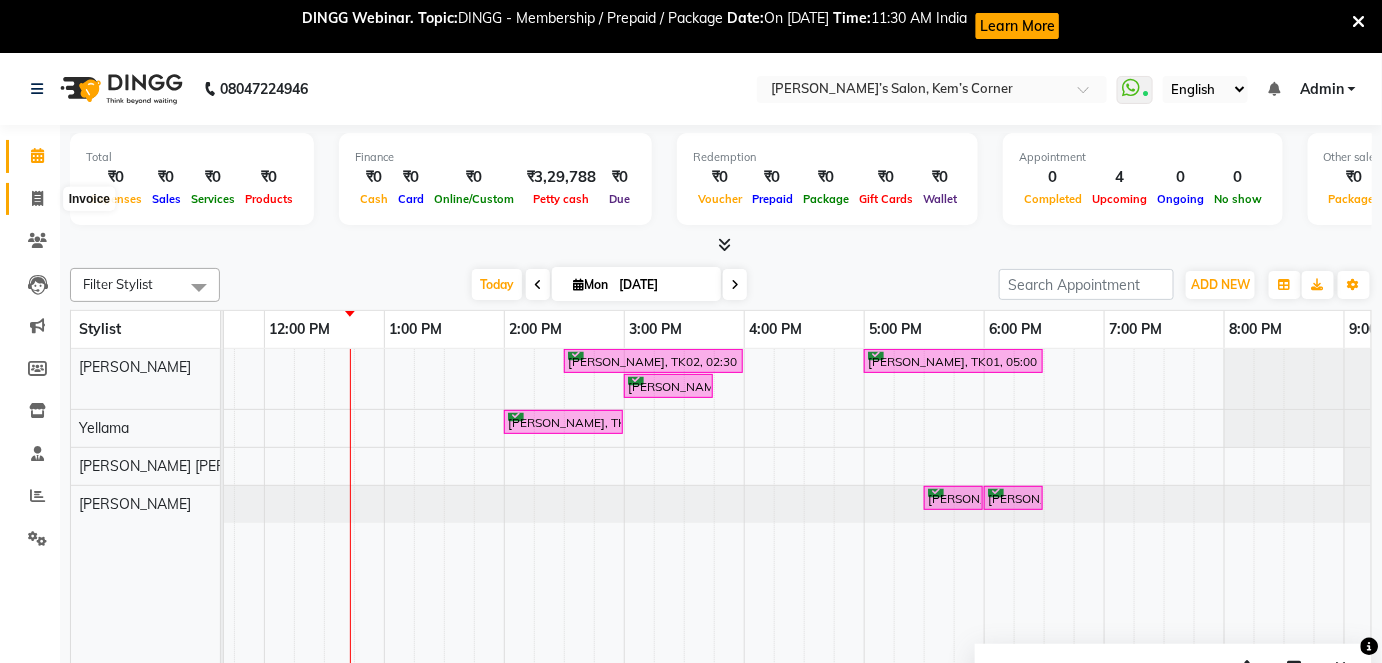 click 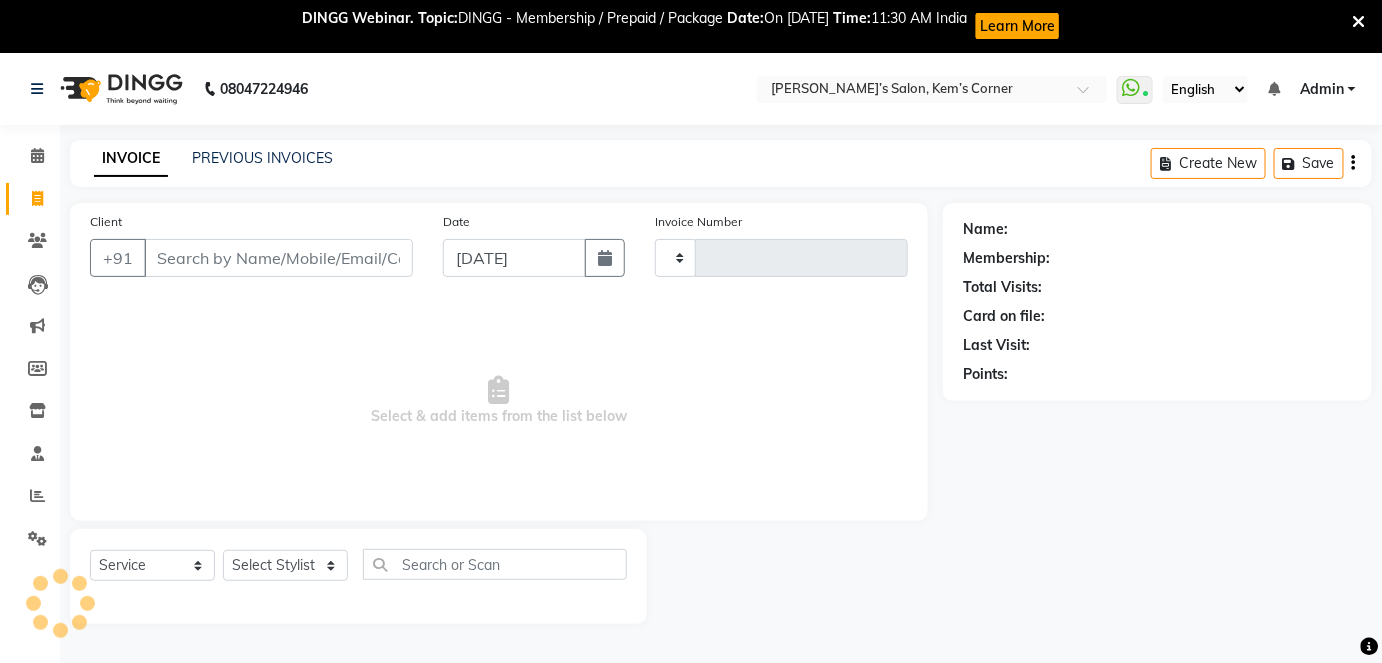 type on "0289" 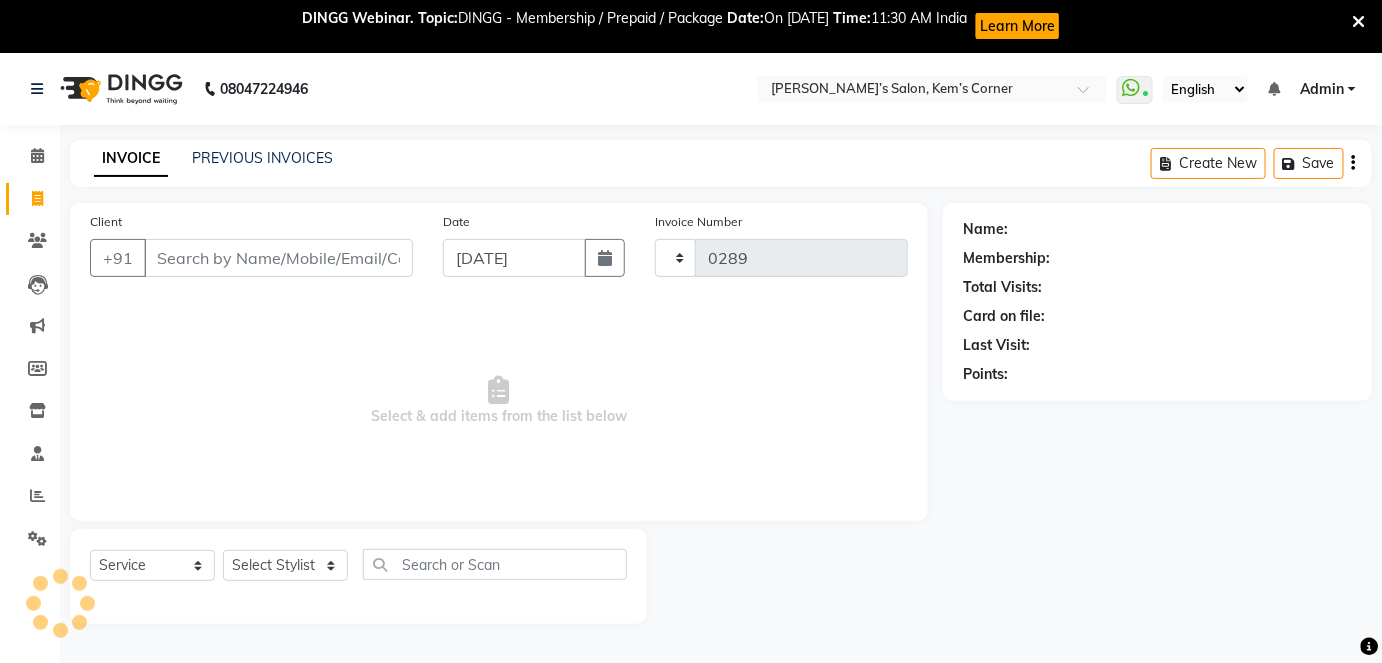 select on "6386" 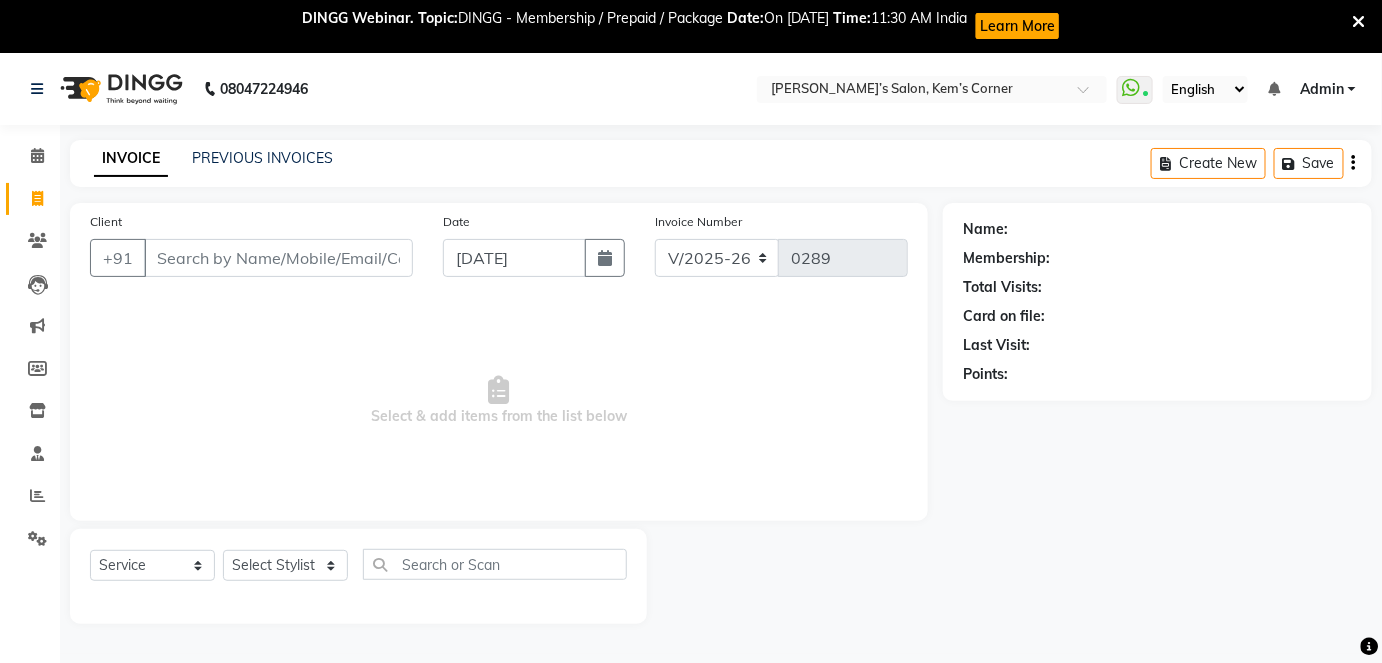 click on "Client" at bounding box center [278, 258] 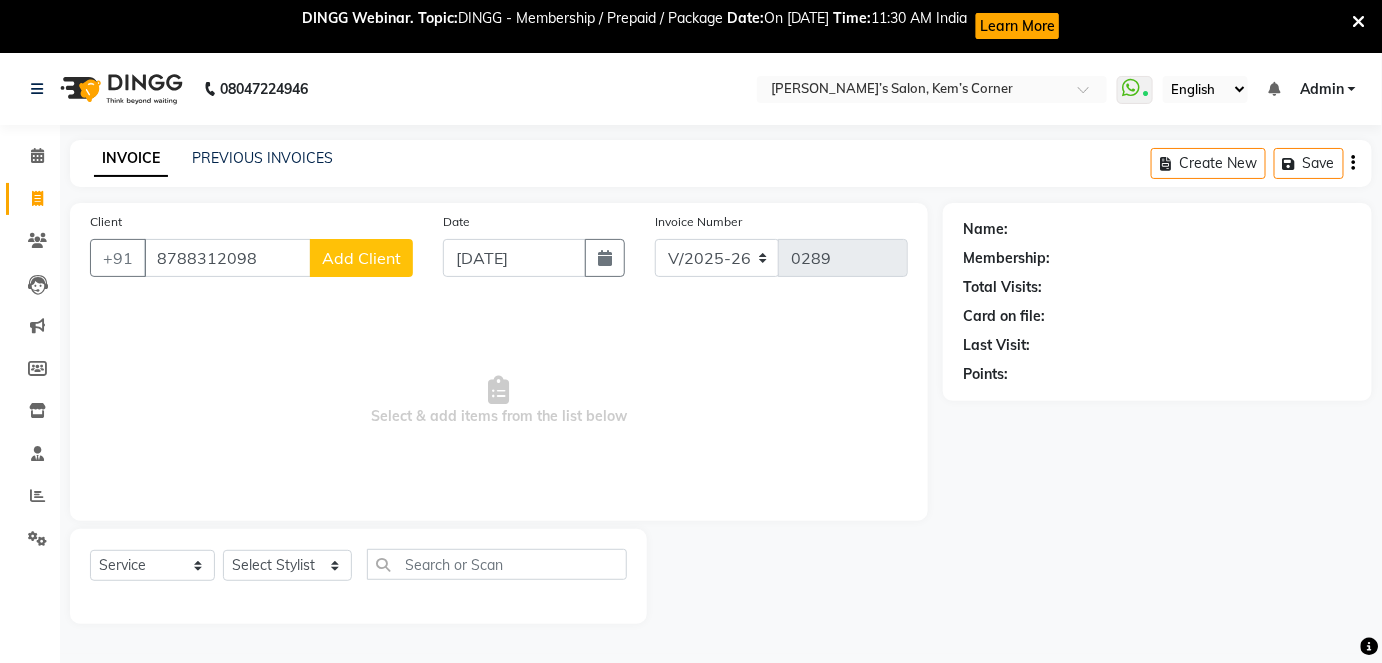 type on "8788312098" 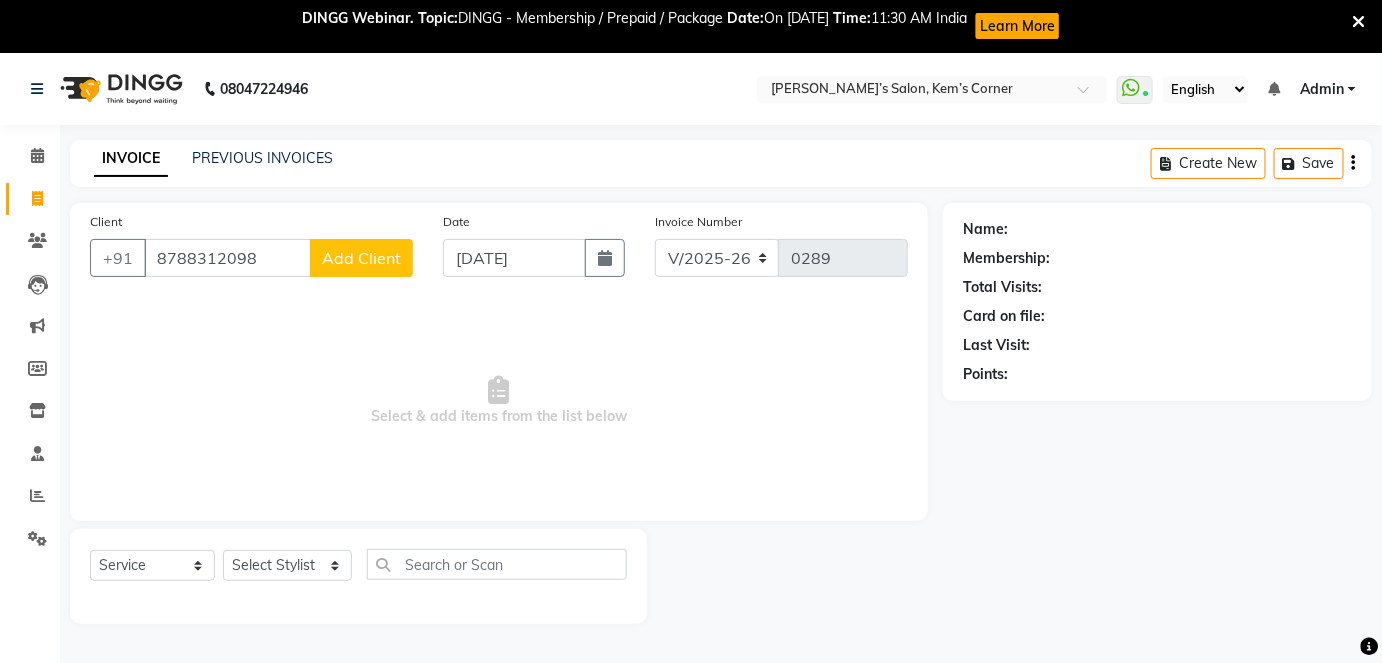 click on "Add Client" 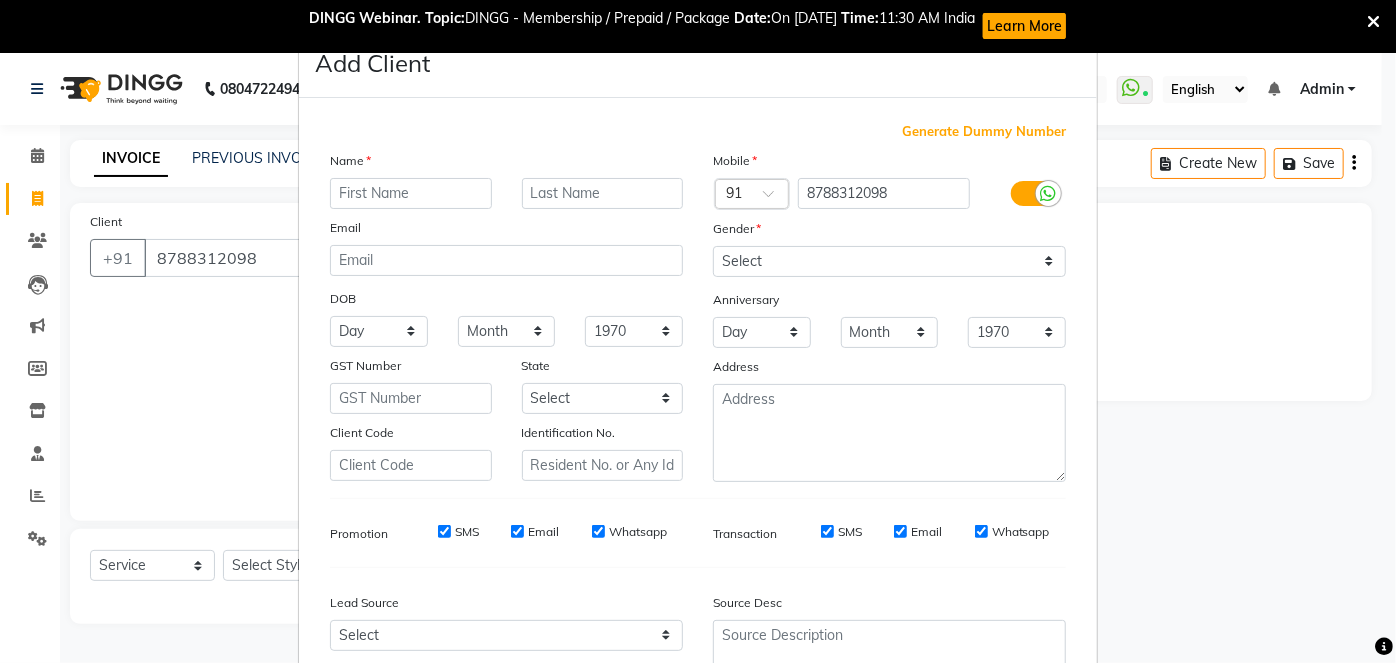 click at bounding box center (411, 193) 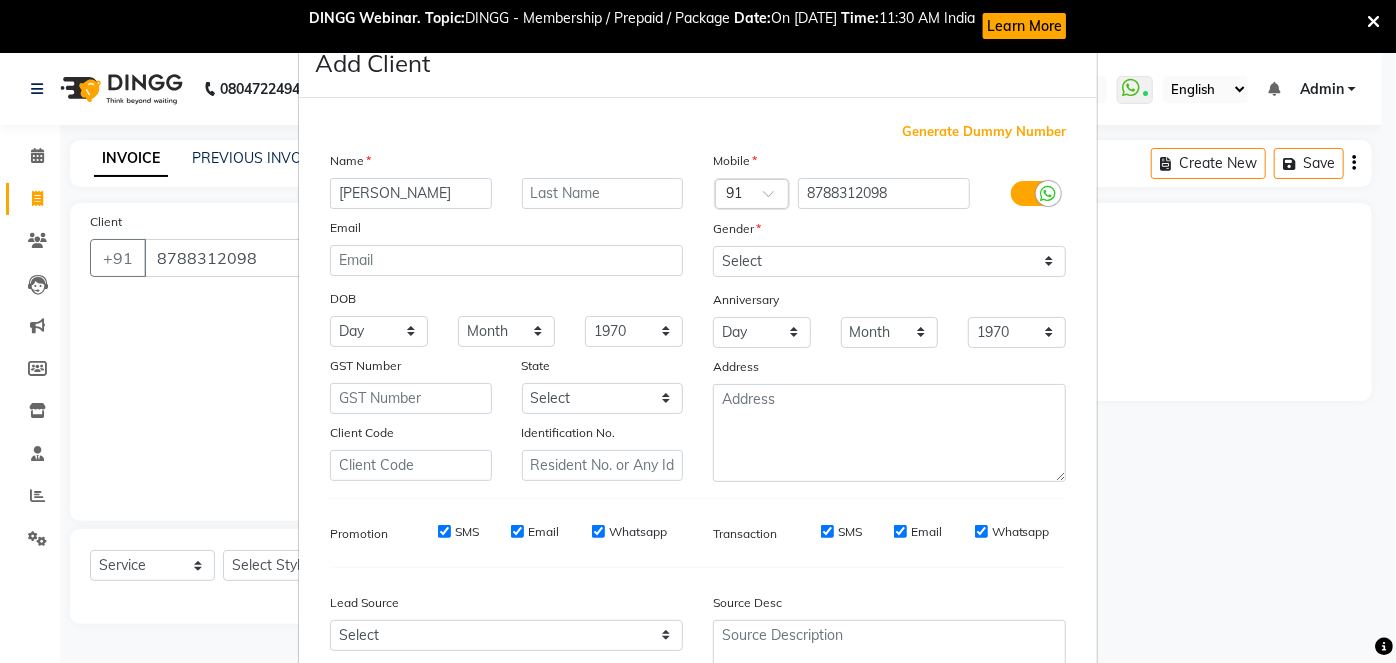 type on "[PERSON_NAME]" 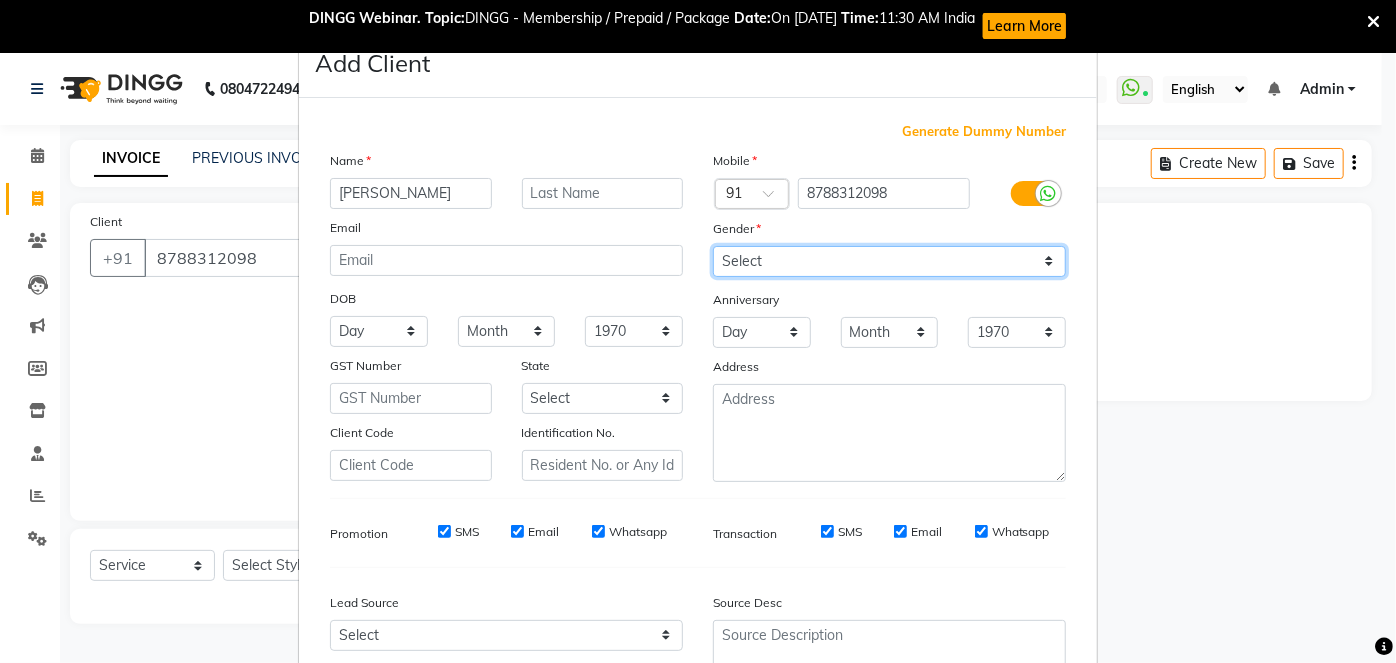 click on "Select [DEMOGRAPHIC_DATA] [DEMOGRAPHIC_DATA] Other Prefer Not To Say" at bounding box center (889, 261) 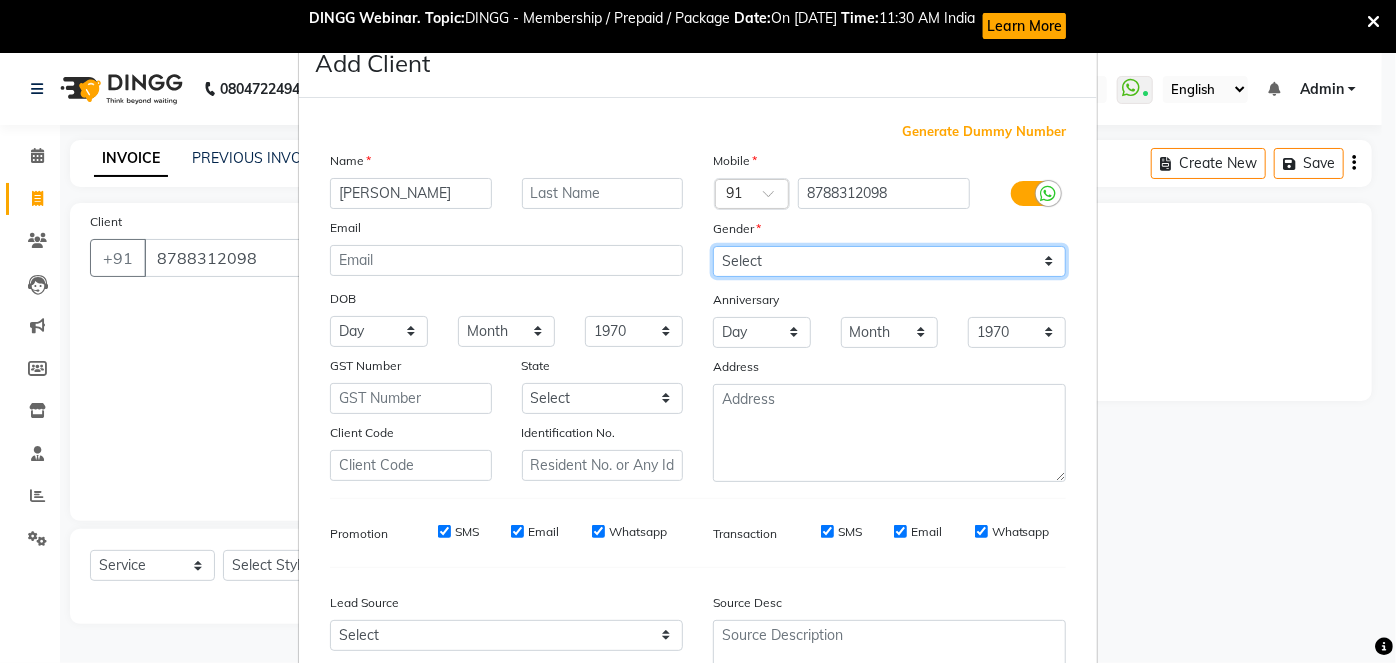 select on "[DEMOGRAPHIC_DATA]" 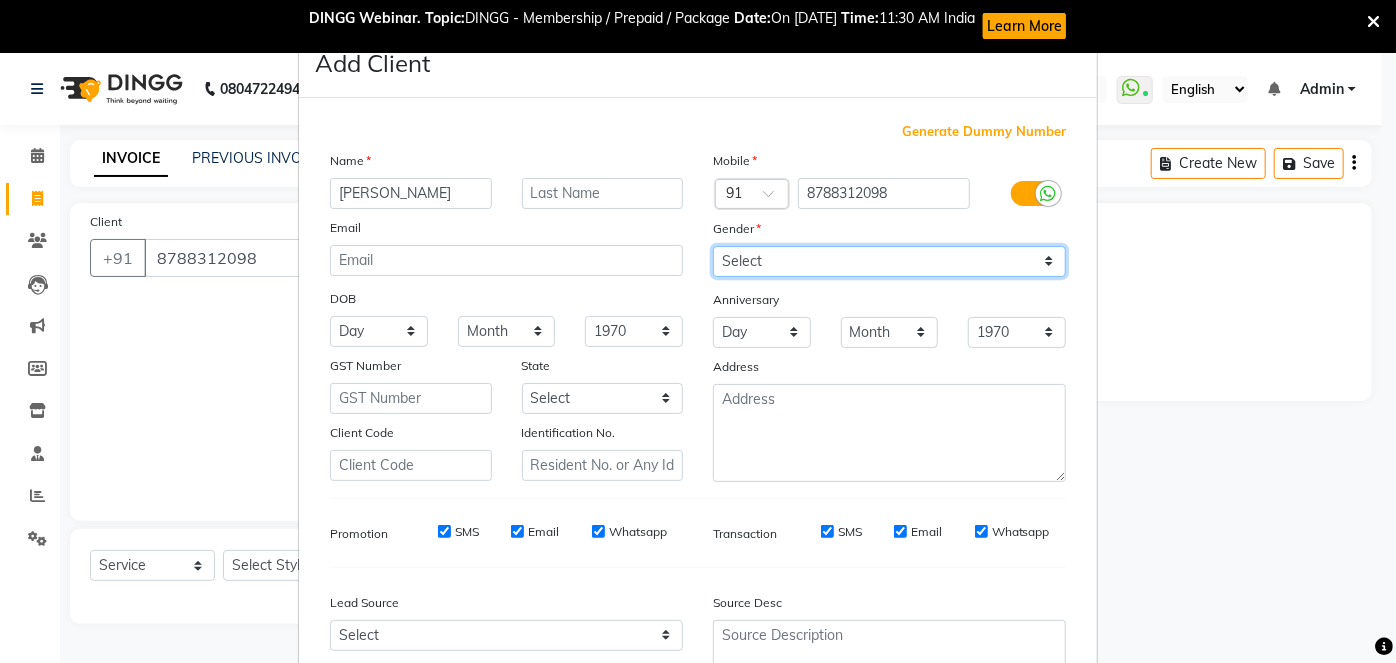click on "Select [DEMOGRAPHIC_DATA] [DEMOGRAPHIC_DATA] Other Prefer Not To Say" at bounding box center [889, 261] 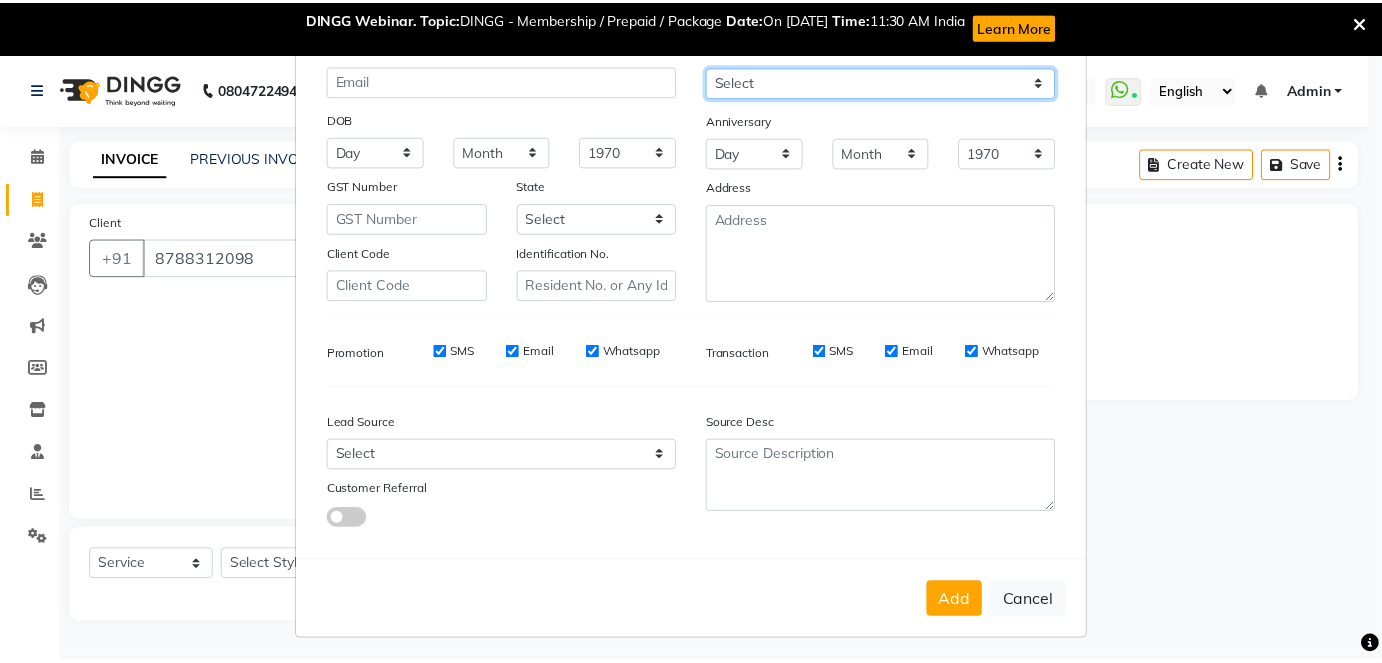 scroll, scrollTop: 184, scrollLeft: 0, axis: vertical 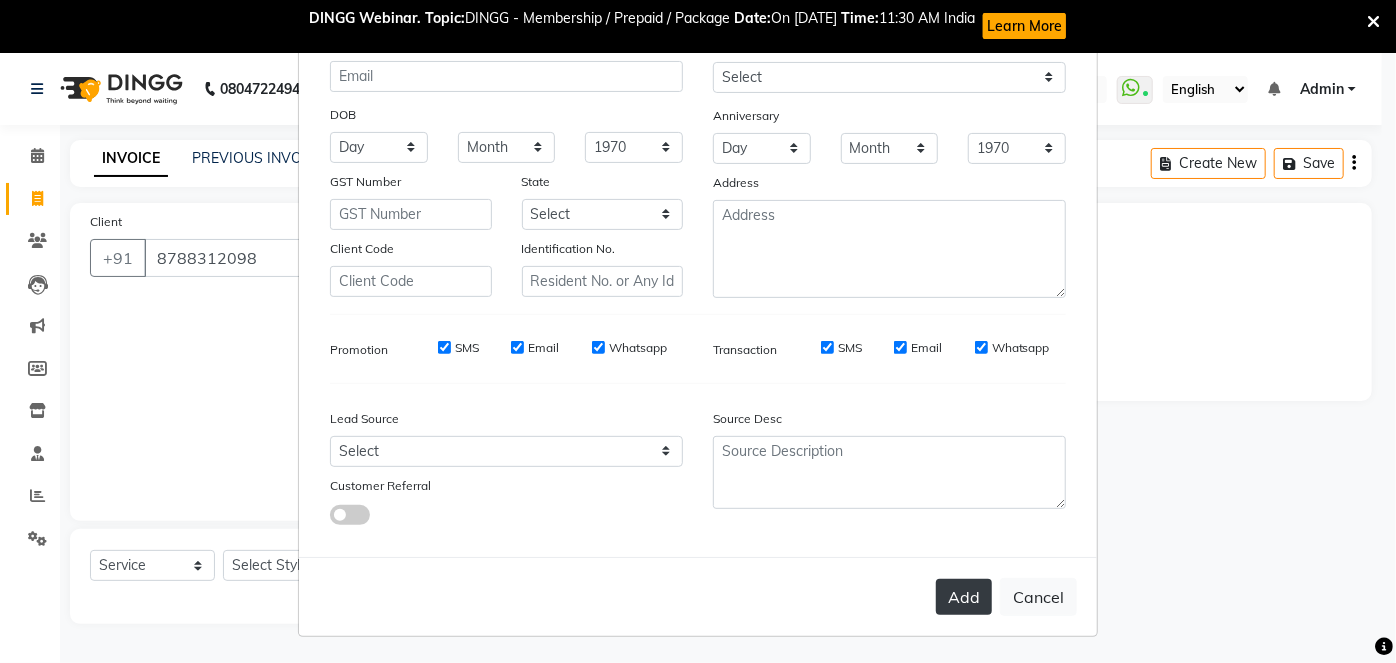 click on "Add" at bounding box center [964, 597] 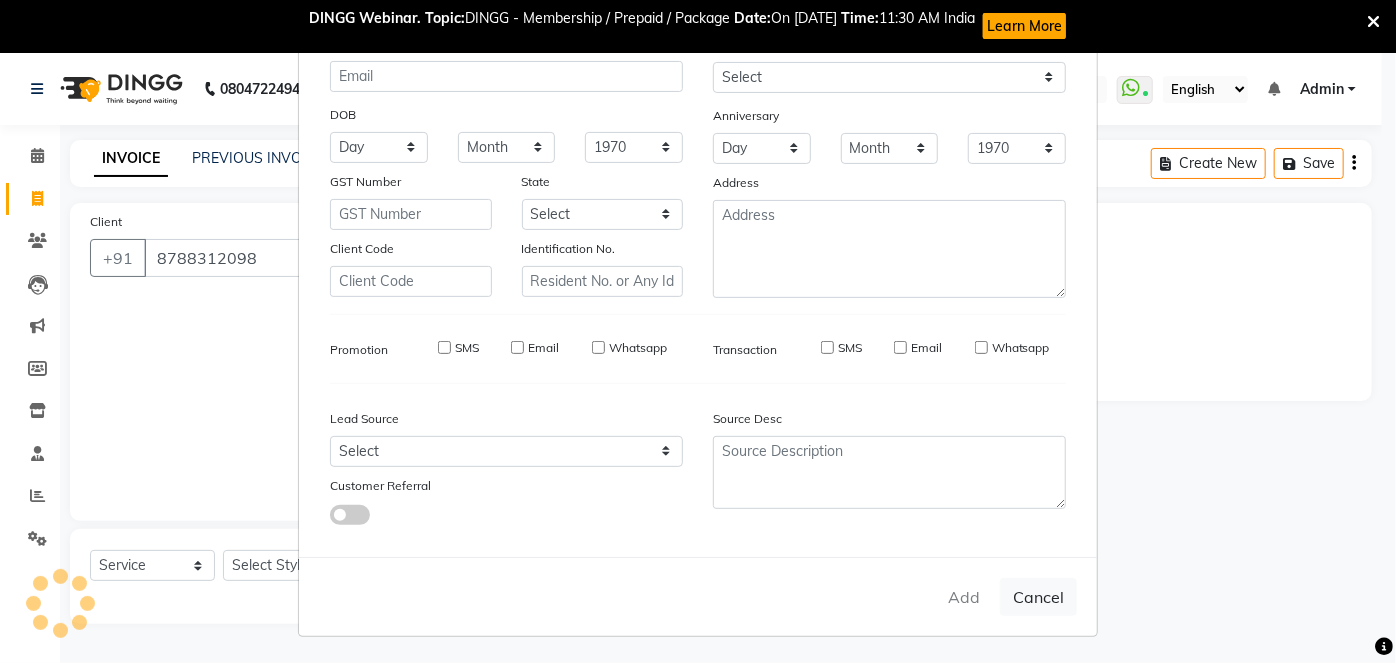 type 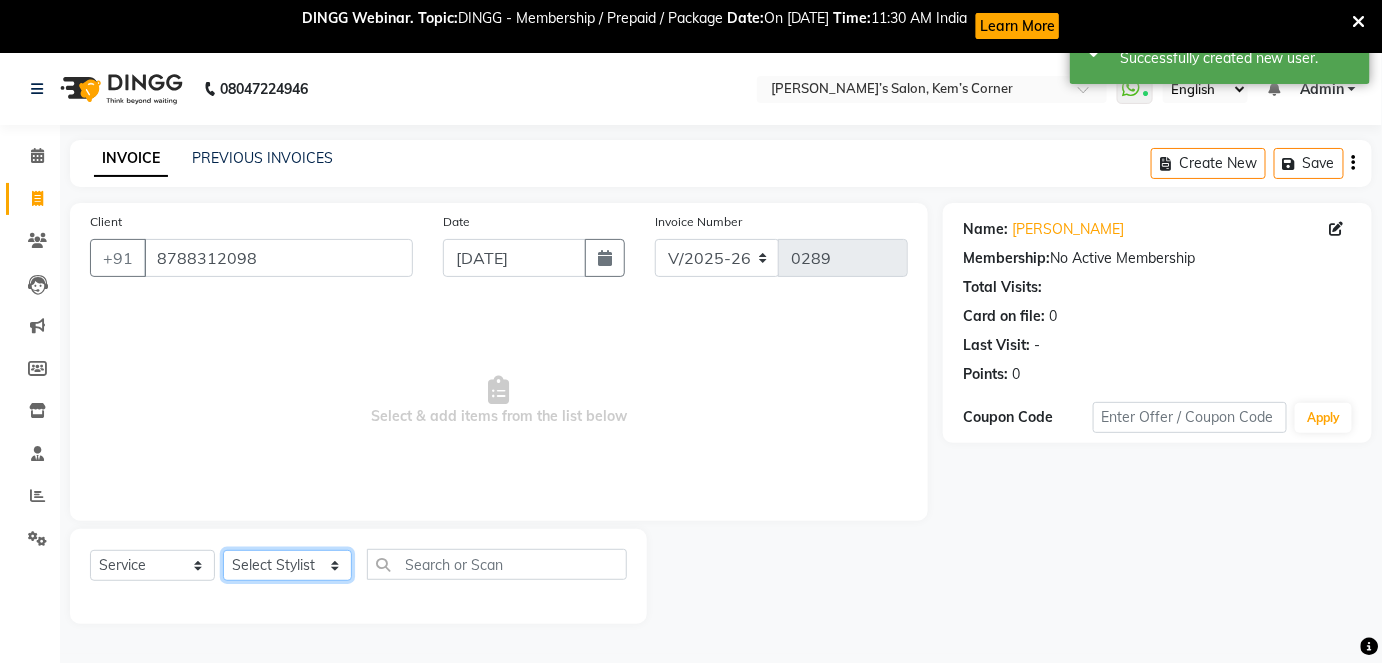 click on "Select Stylist [PERSON_NAME] [PERSON_NAME] [PERSON_NAME]" 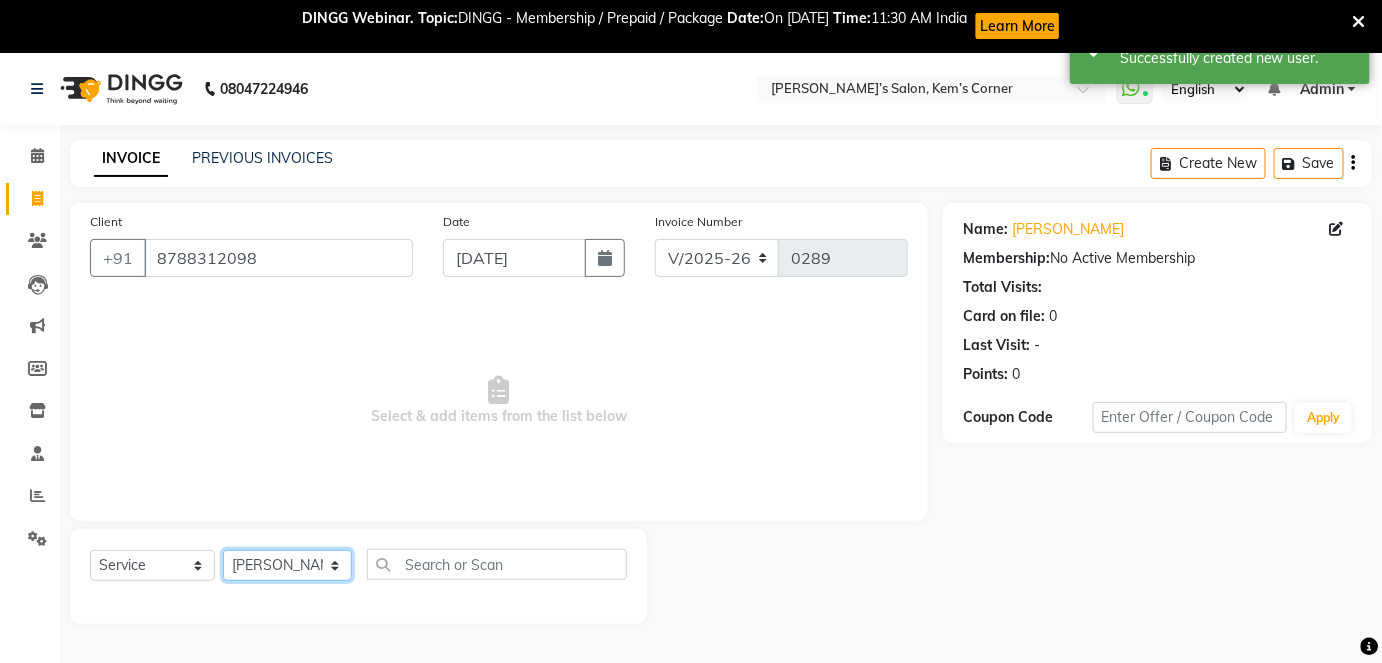 click on "Select Stylist [PERSON_NAME] [PERSON_NAME] [PERSON_NAME]" 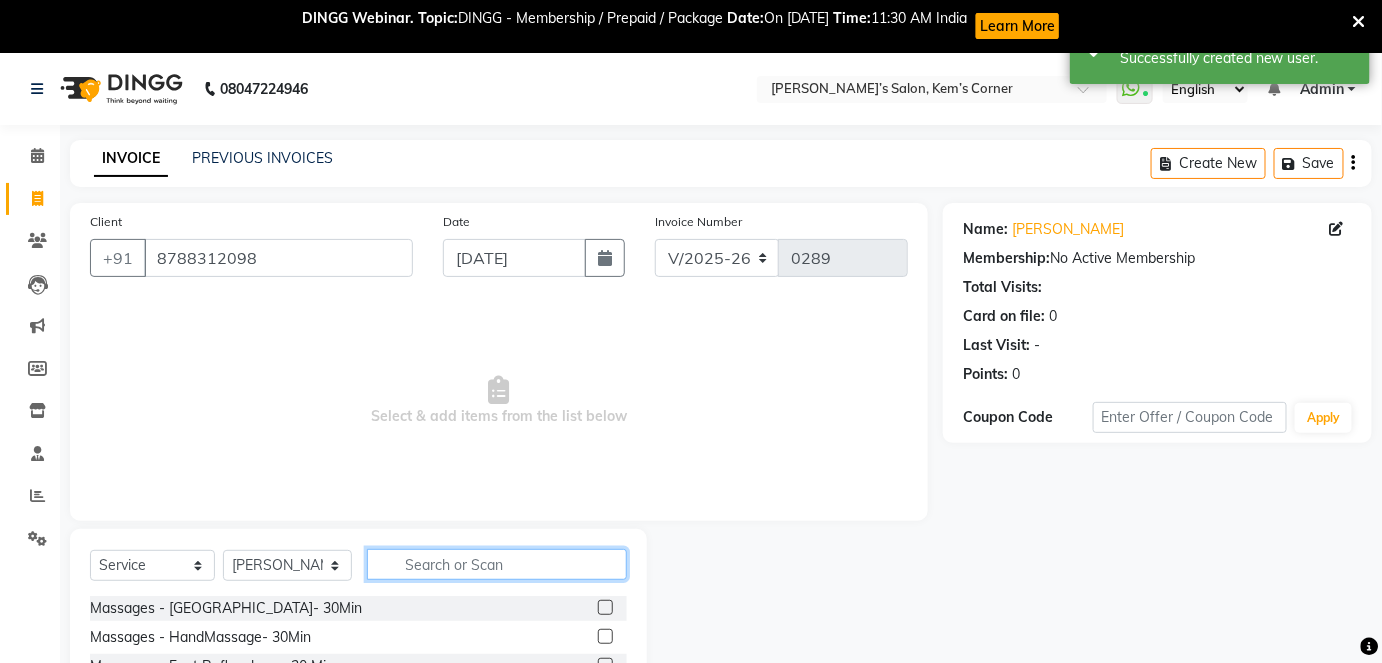 click 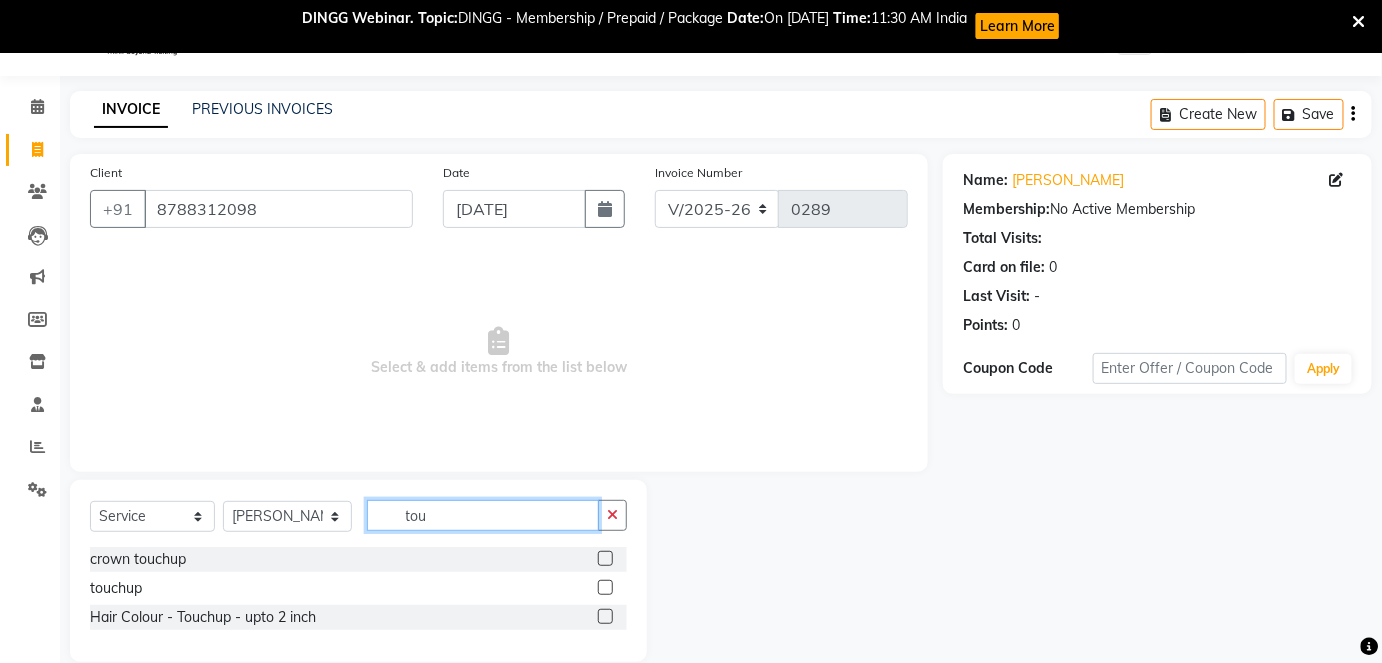 scroll, scrollTop: 77, scrollLeft: 0, axis: vertical 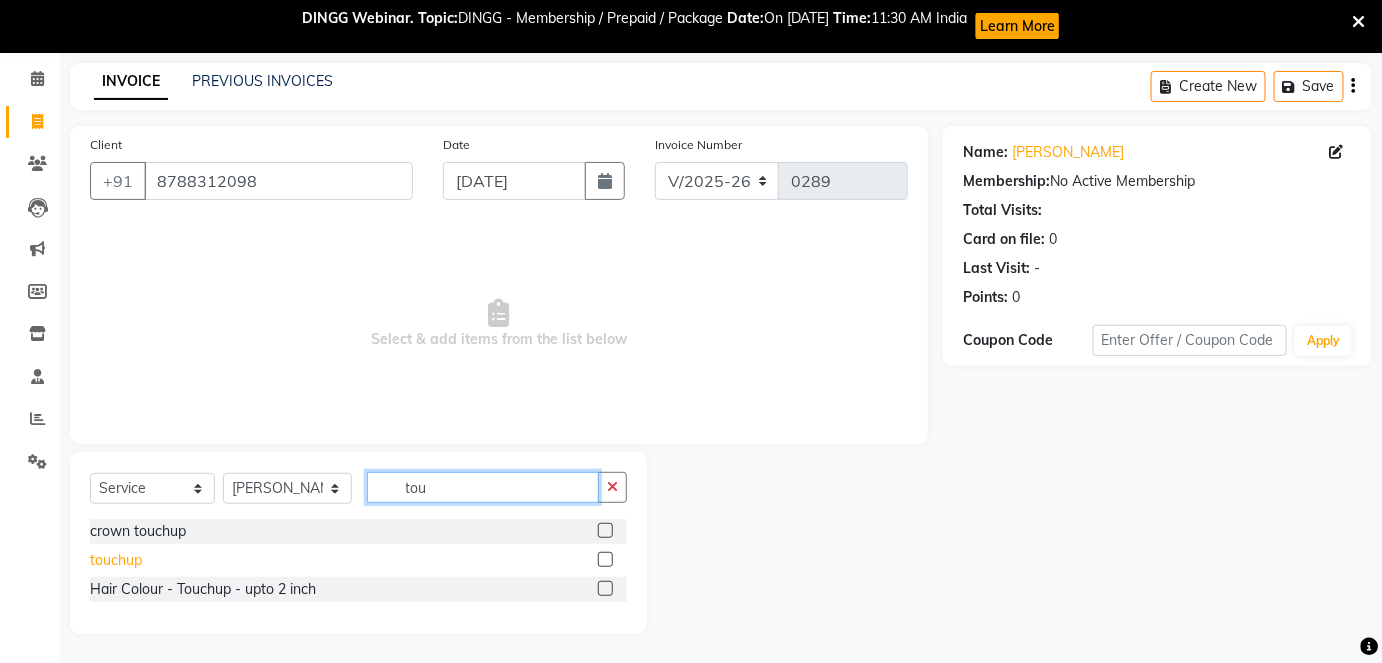 type on "tou" 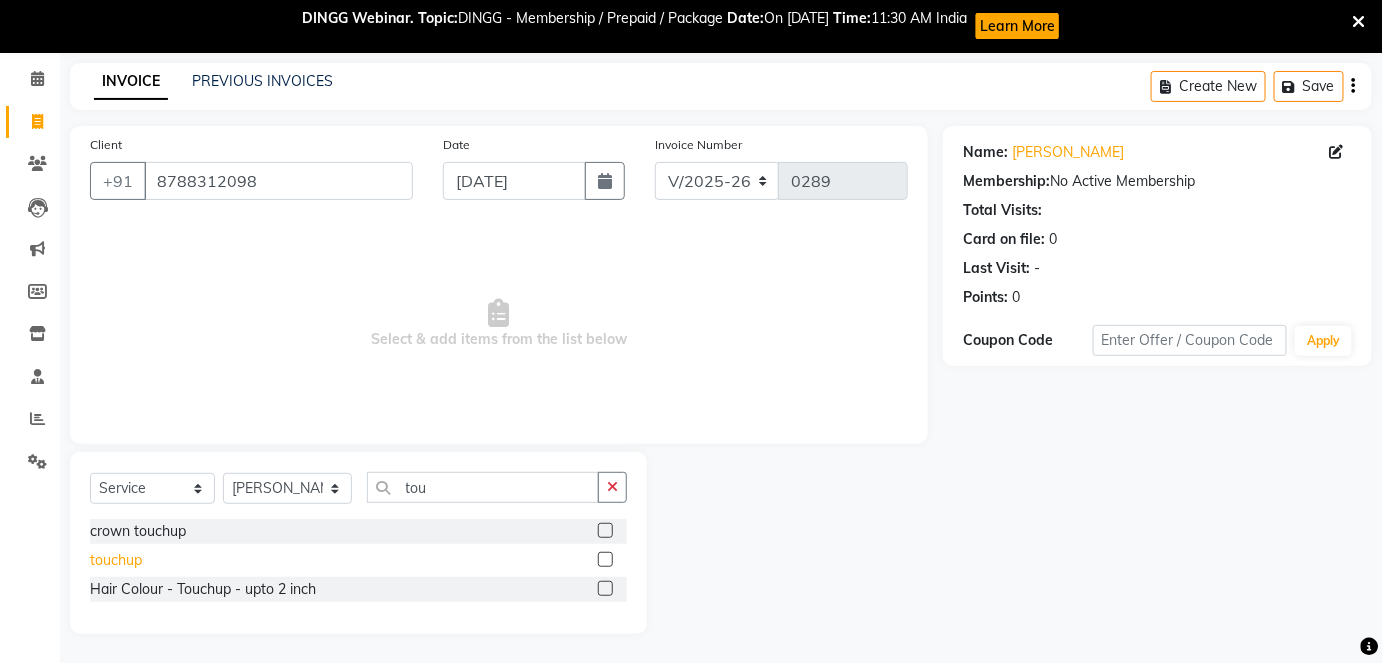 click on "touchup" 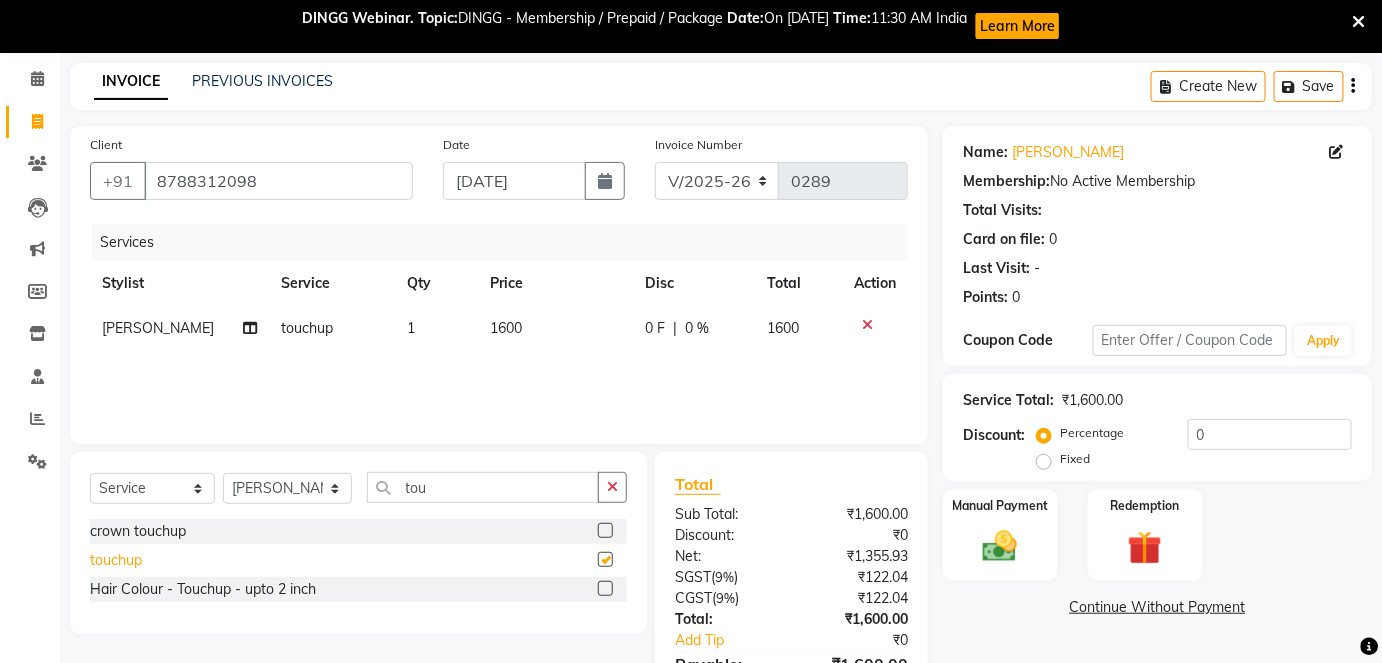 checkbox on "false" 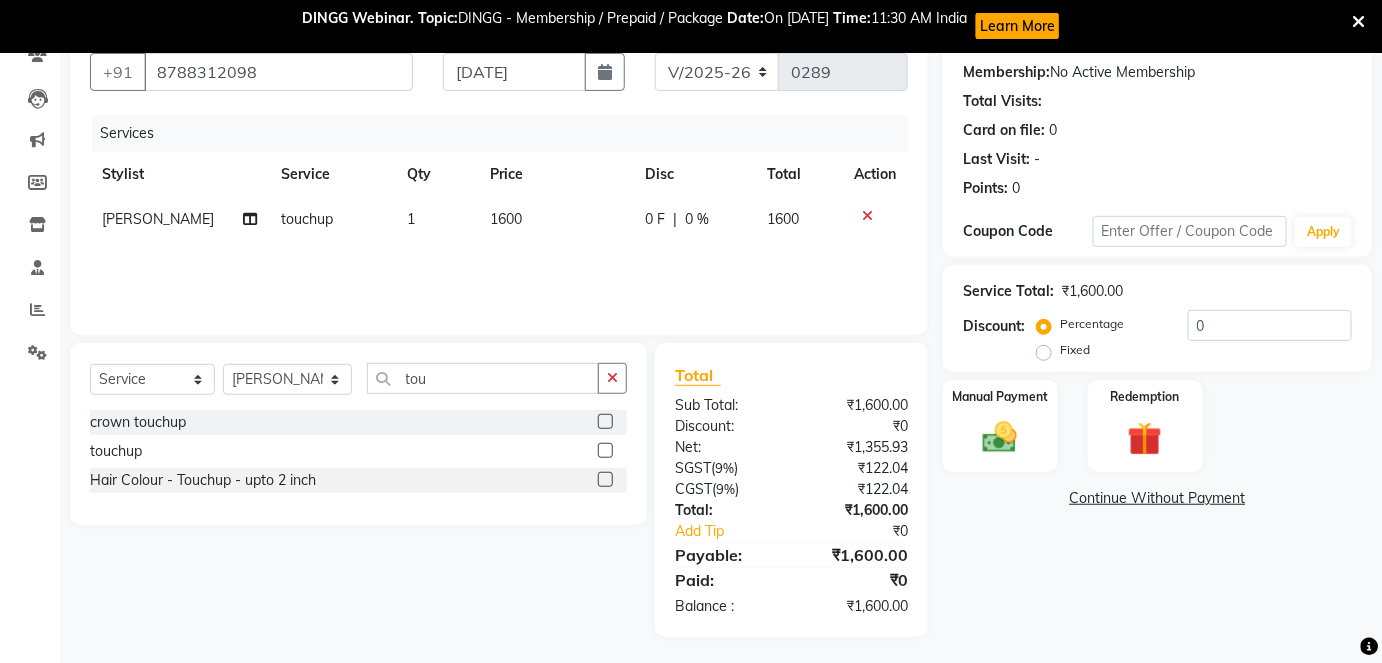 scroll, scrollTop: 189, scrollLeft: 0, axis: vertical 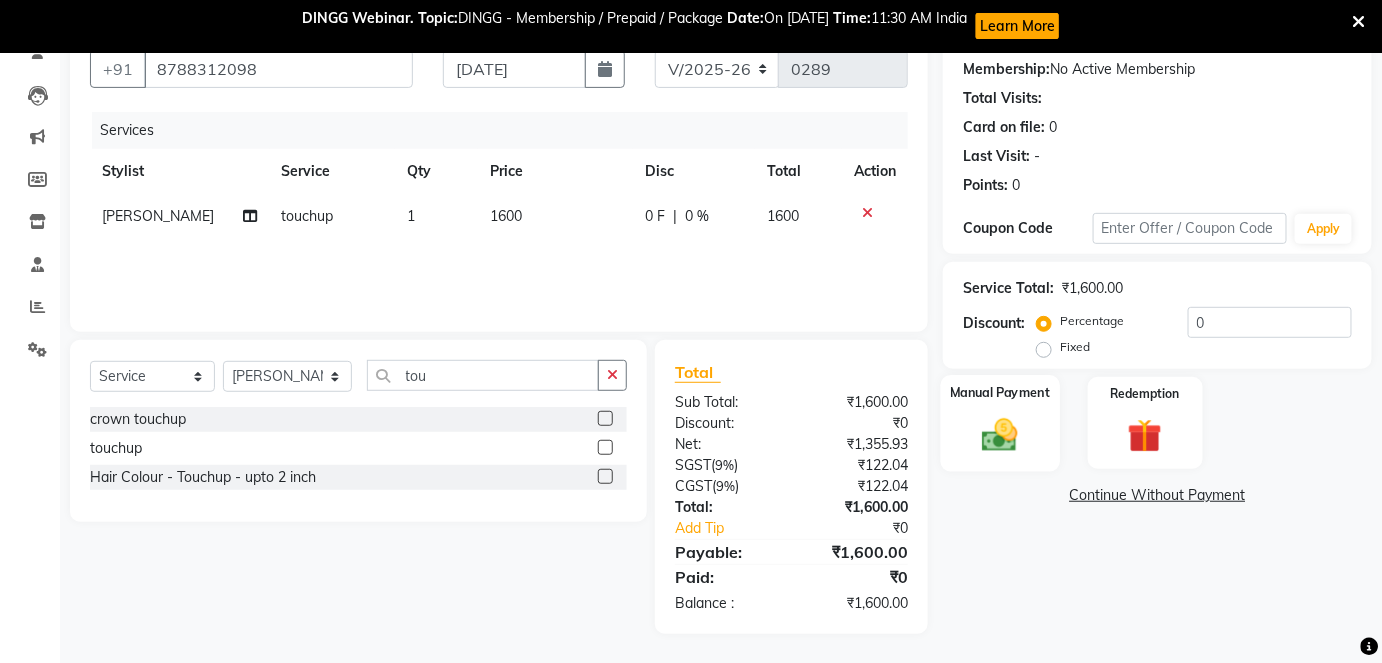 click 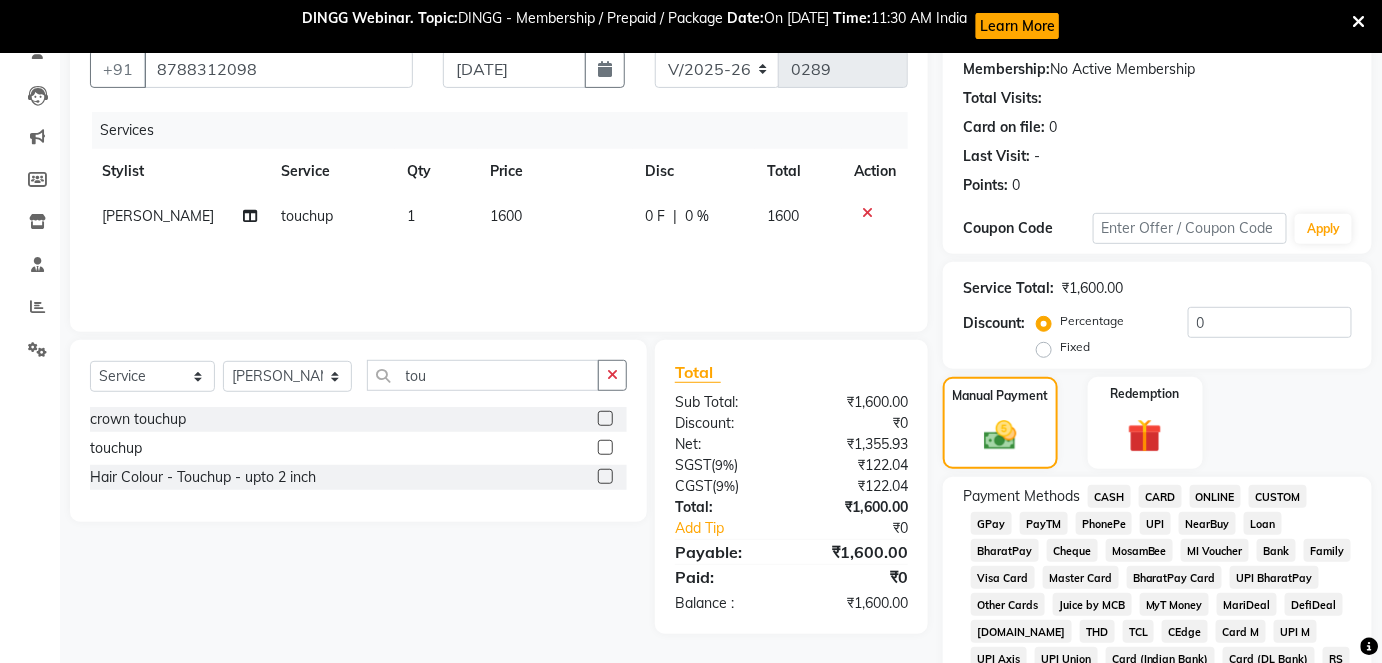 click on "CASH" 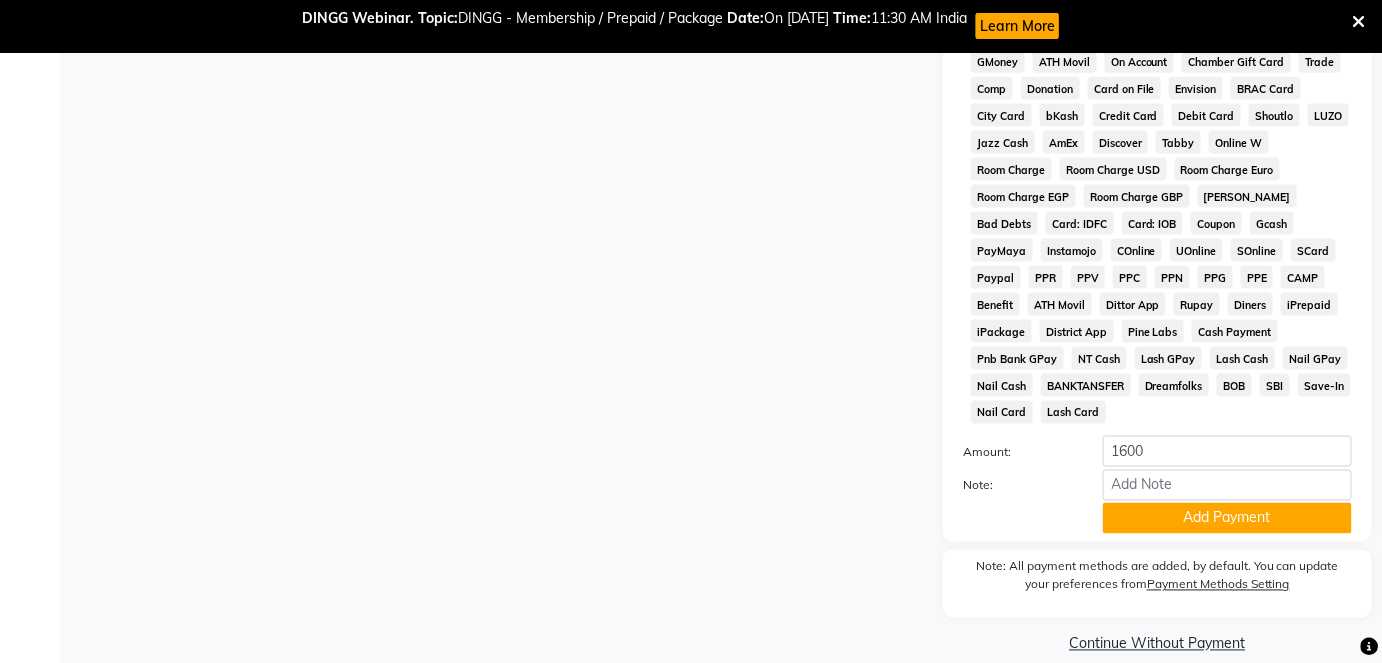 scroll, scrollTop: 868, scrollLeft: 0, axis: vertical 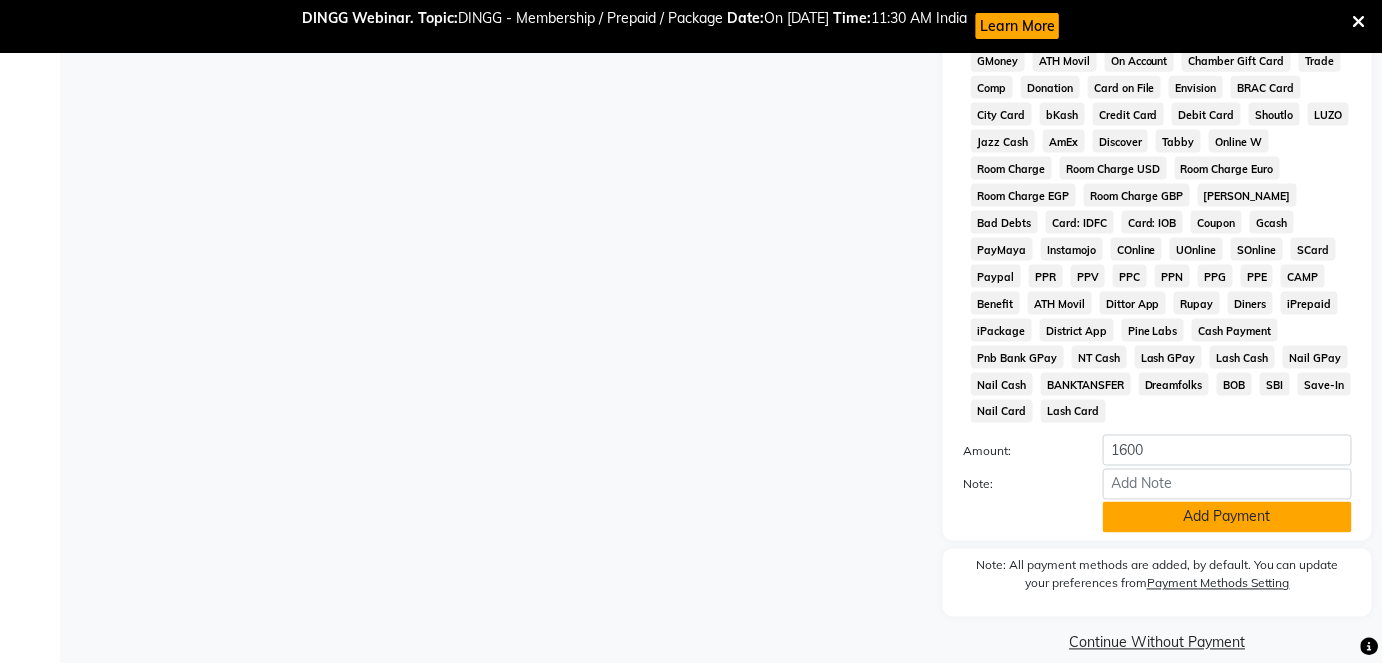click on "Add Payment" 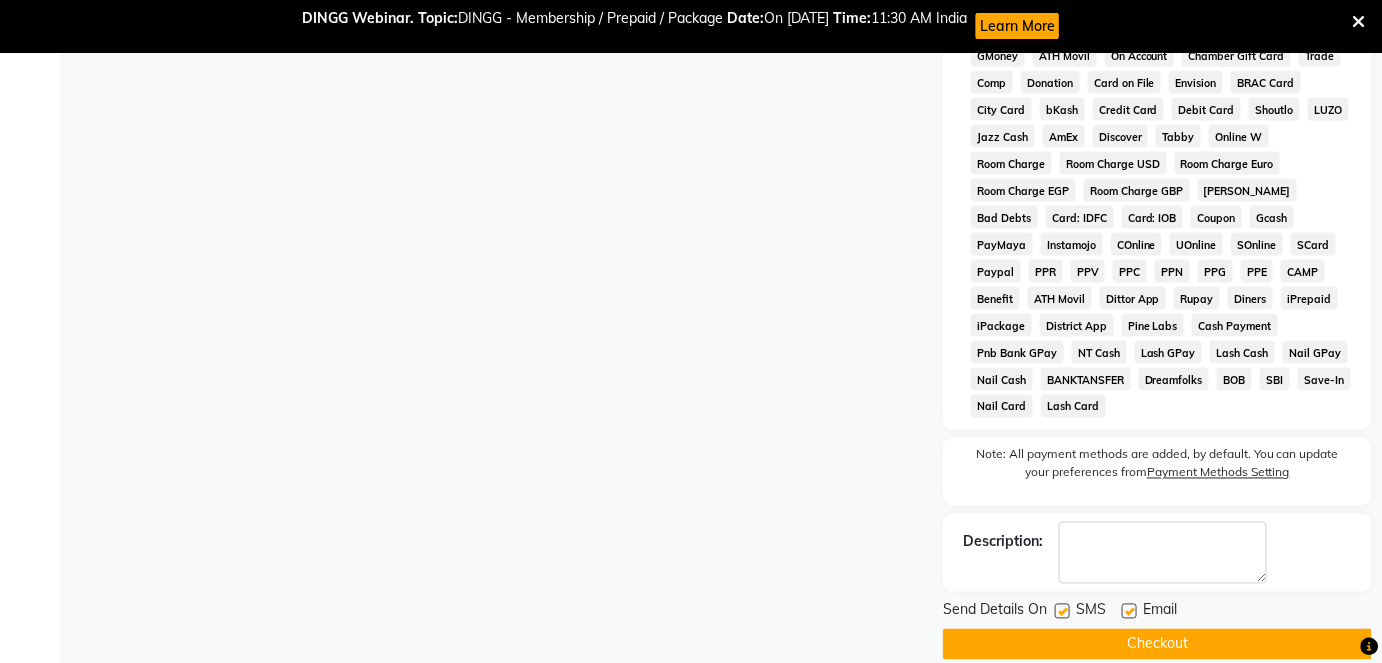 scroll, scrollTop: 874, scrollLeft: 0, axis: vertical 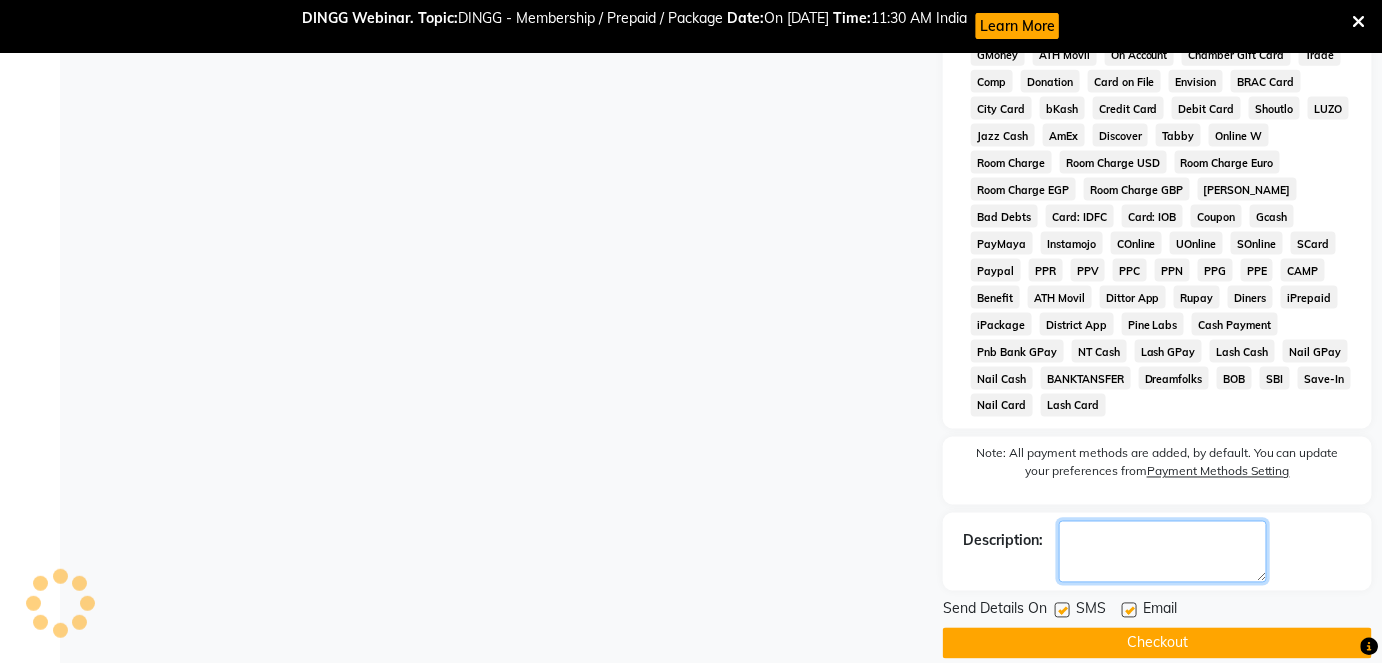 click 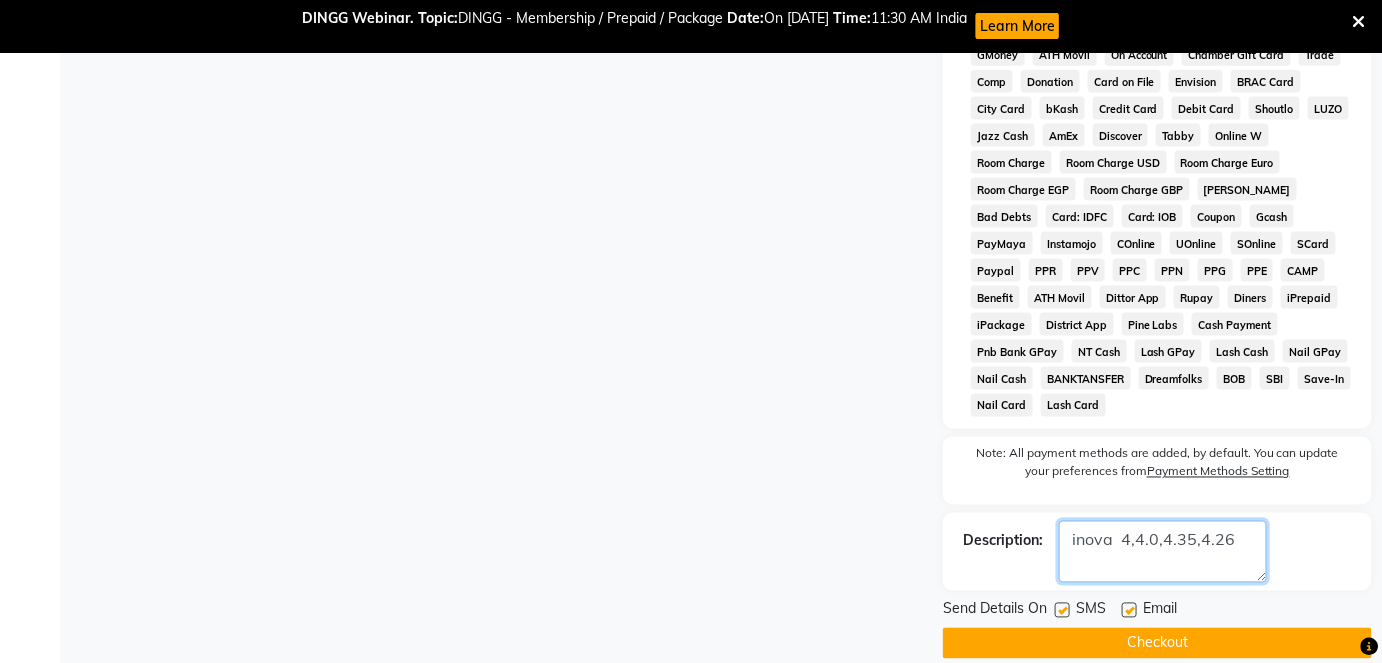 type on "inova  4,4.0,4.35,4.26" 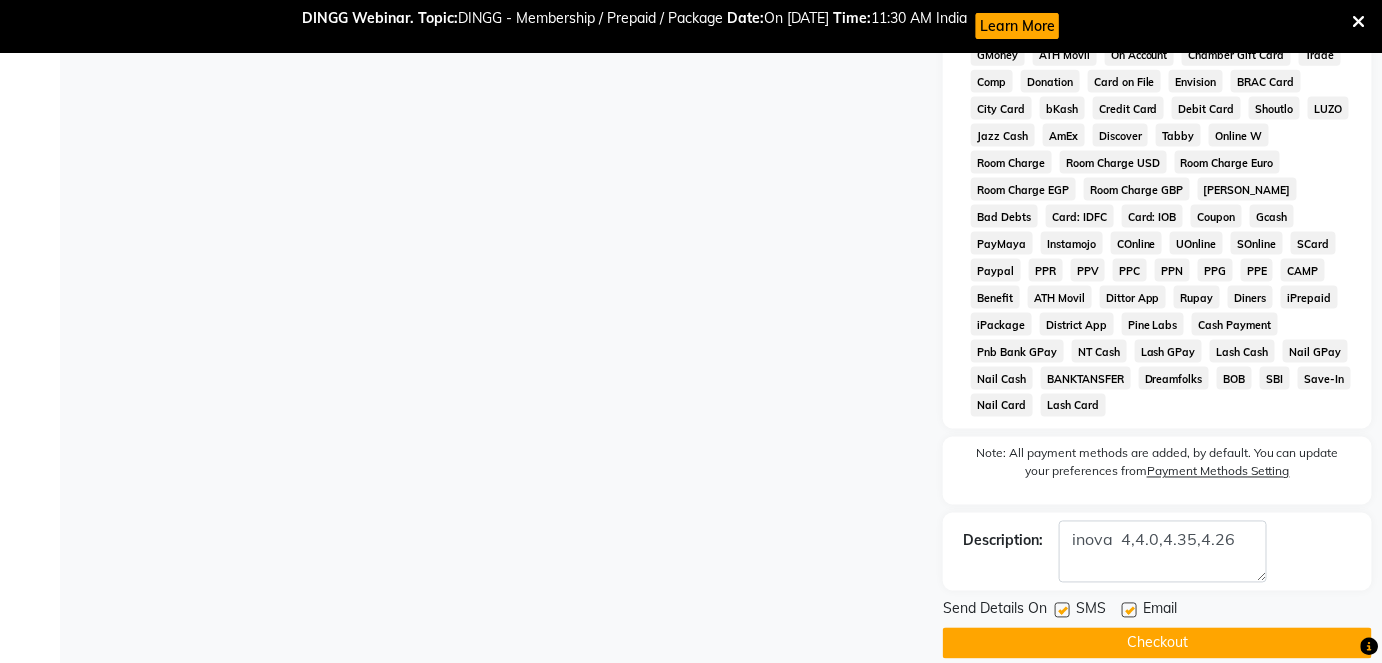 click 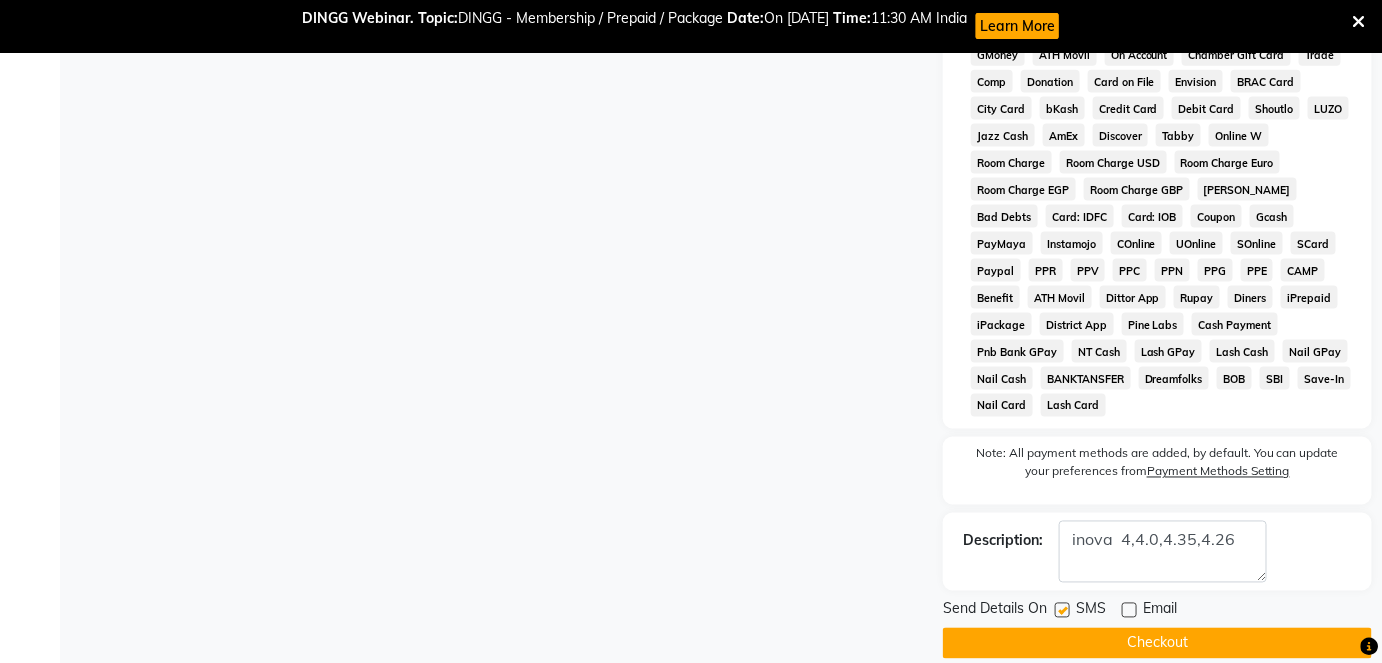 click on "Checkout" 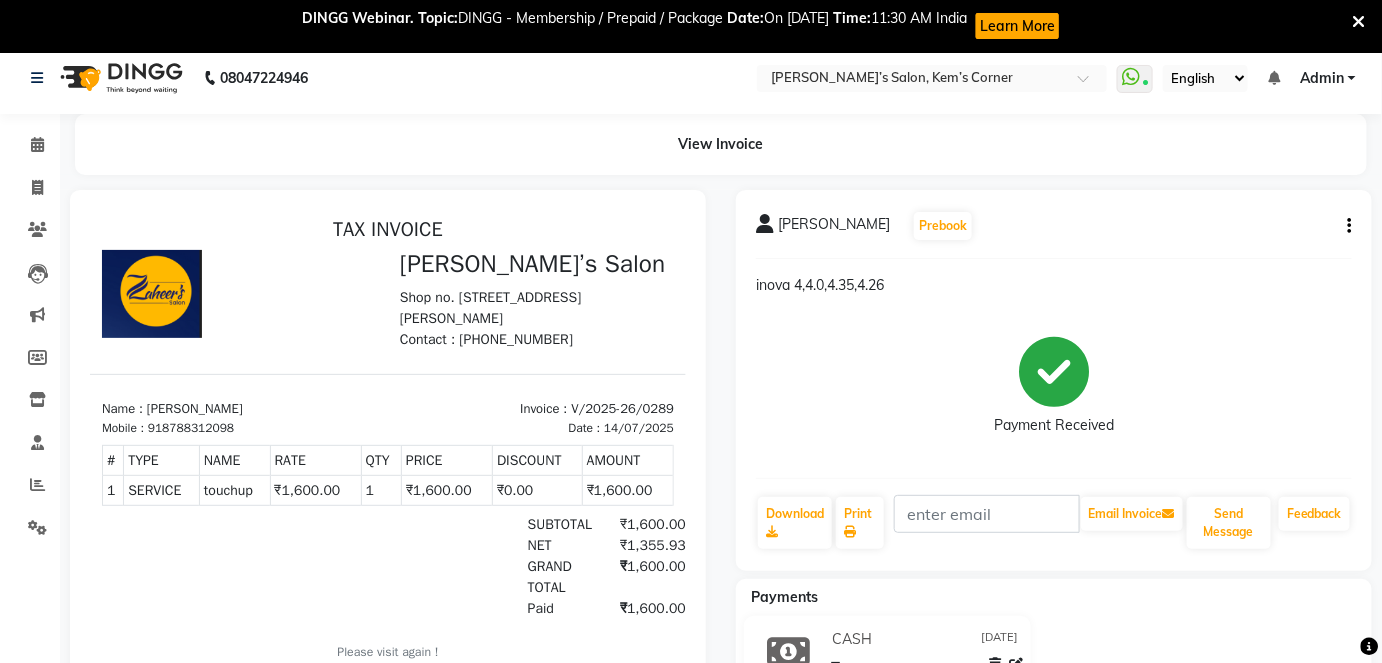 scroll, scrollTop: 116, scrollLeft: 0, axis: vertical 